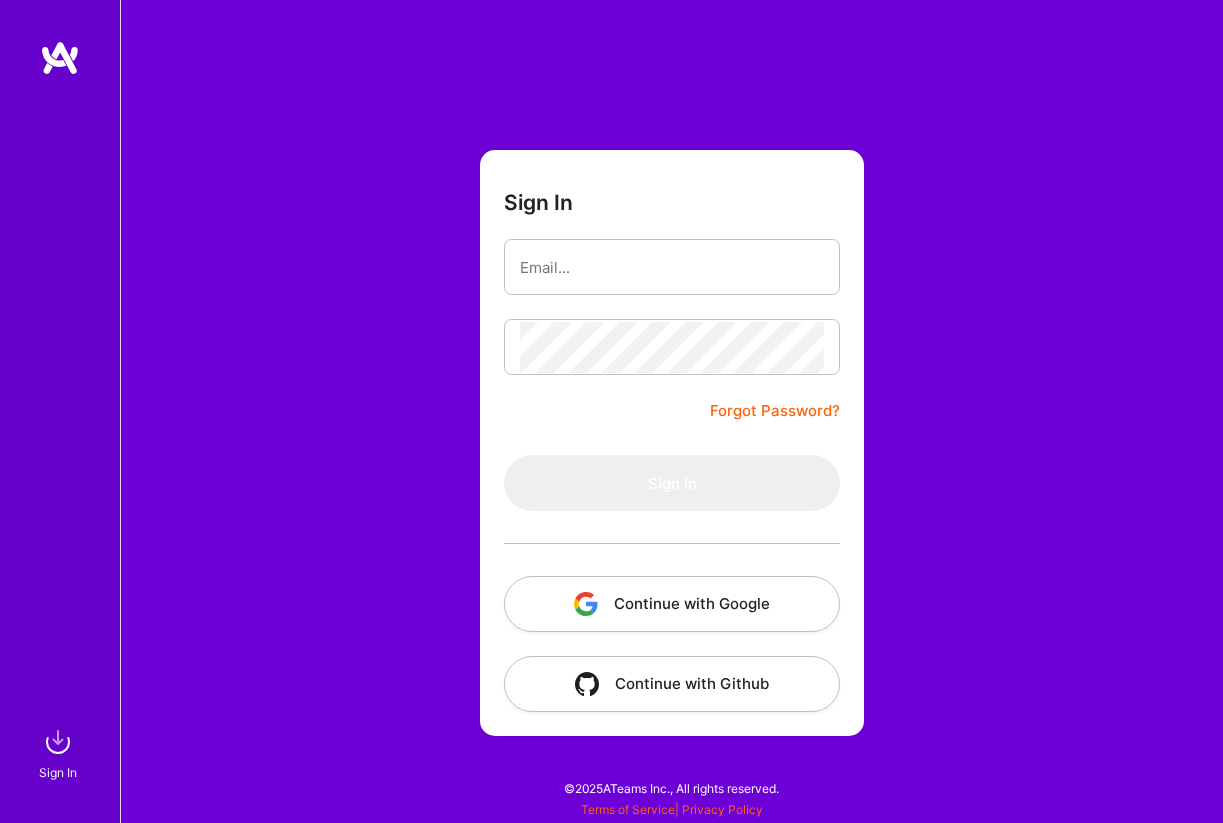 scroll, scrollTop: 0, scrollLeft: 0, axis: both 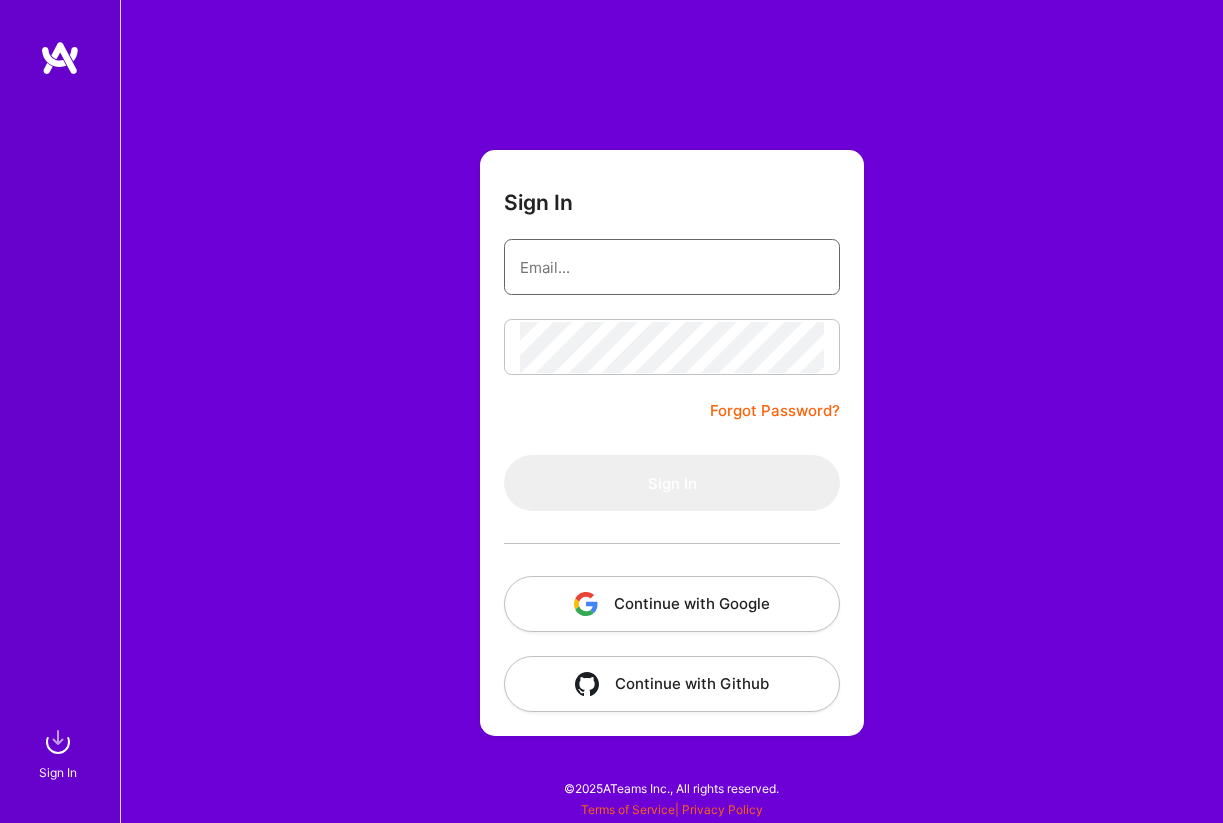 type on "[EMAIL]" 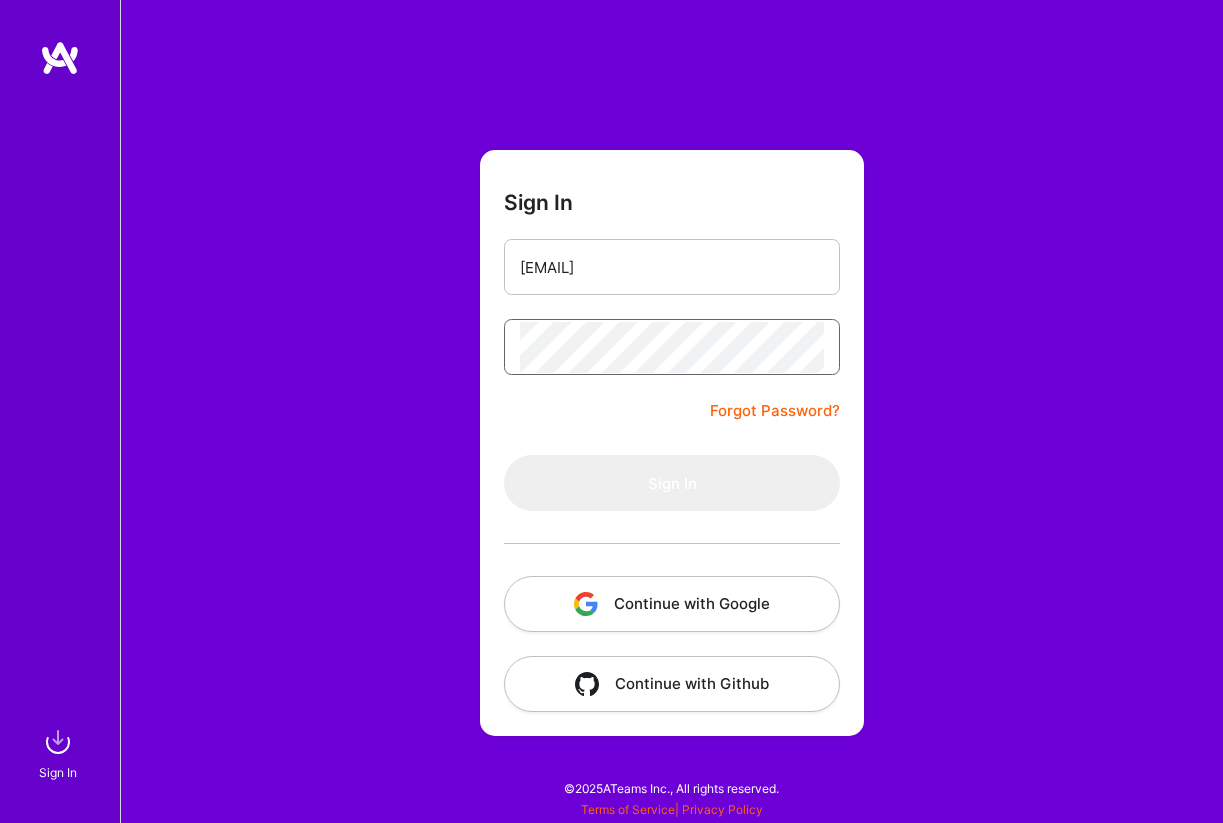 click on "Sign In" at bounding box center [672, 483] 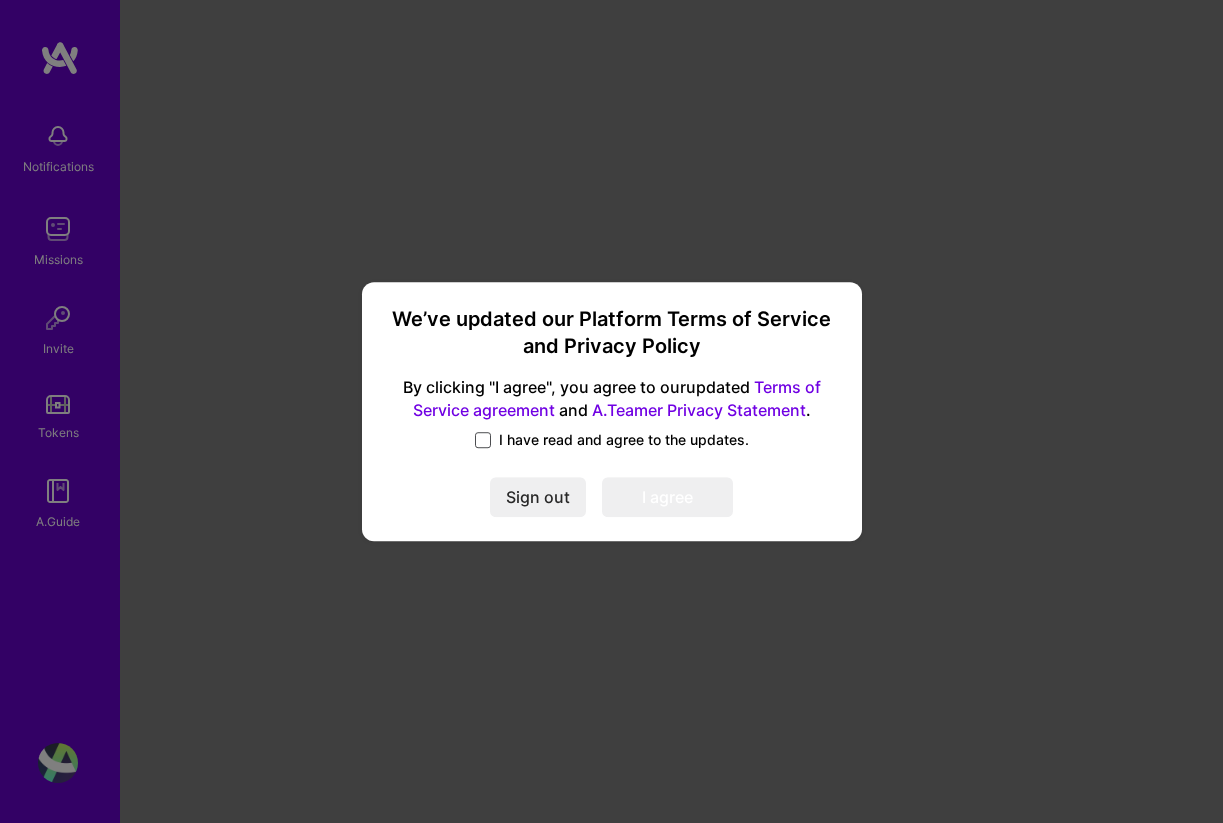 click at bounding box center [483, 440] 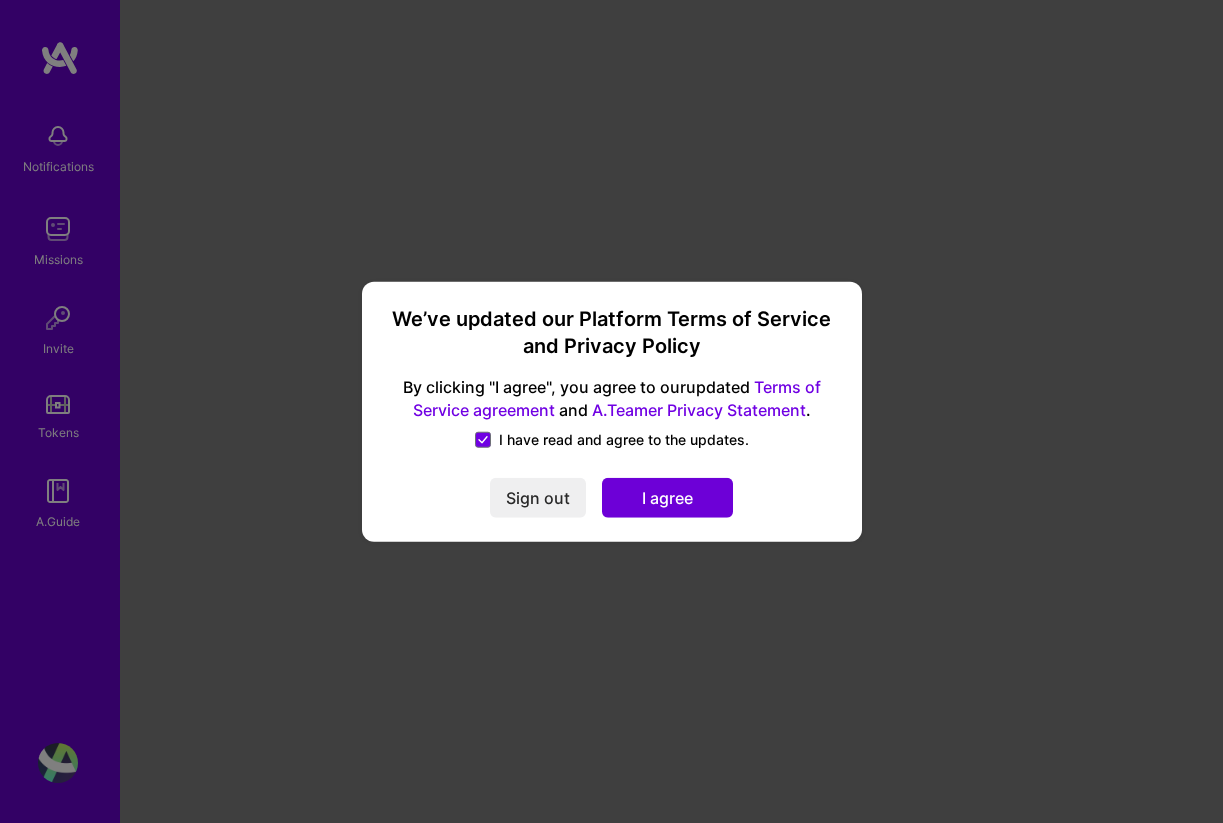 click on "I agree" at bounding box center (667, 498) 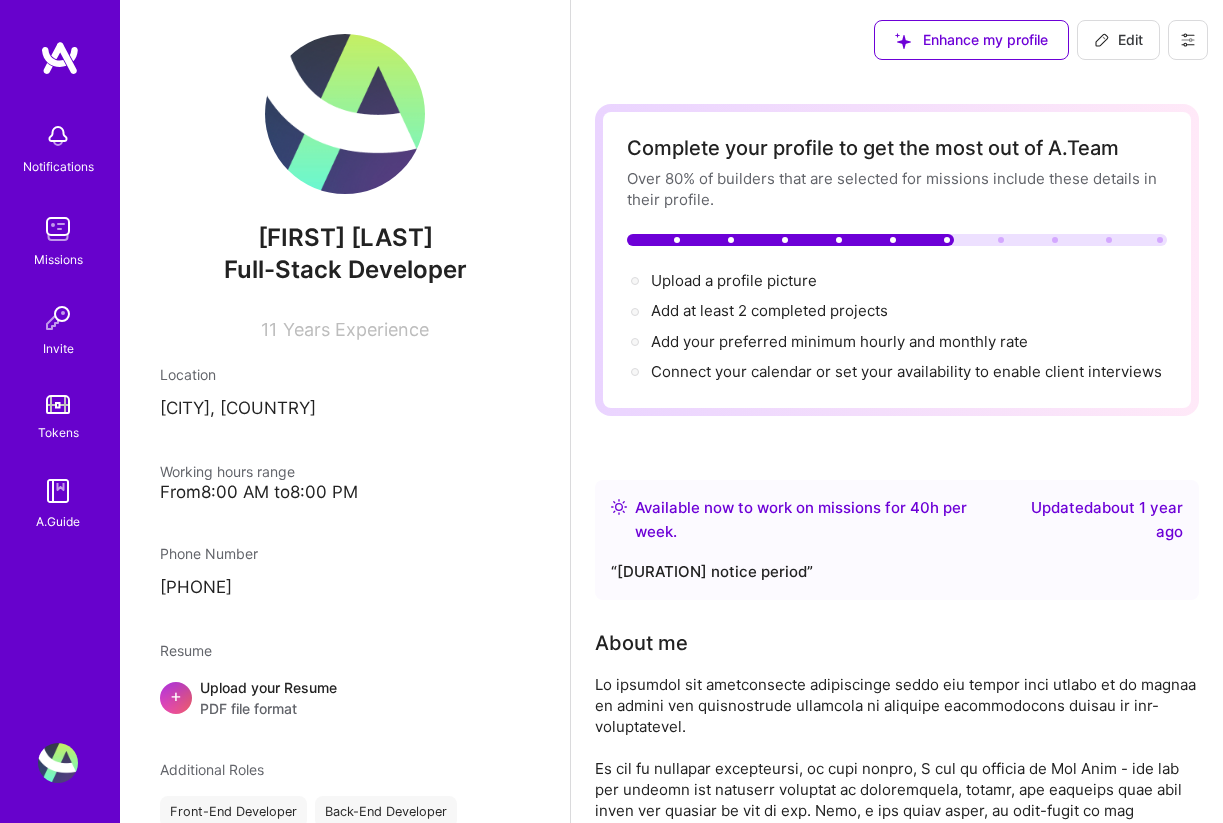 scroll, scrollTop: 7, scrollLeft: 0, axis: vertical 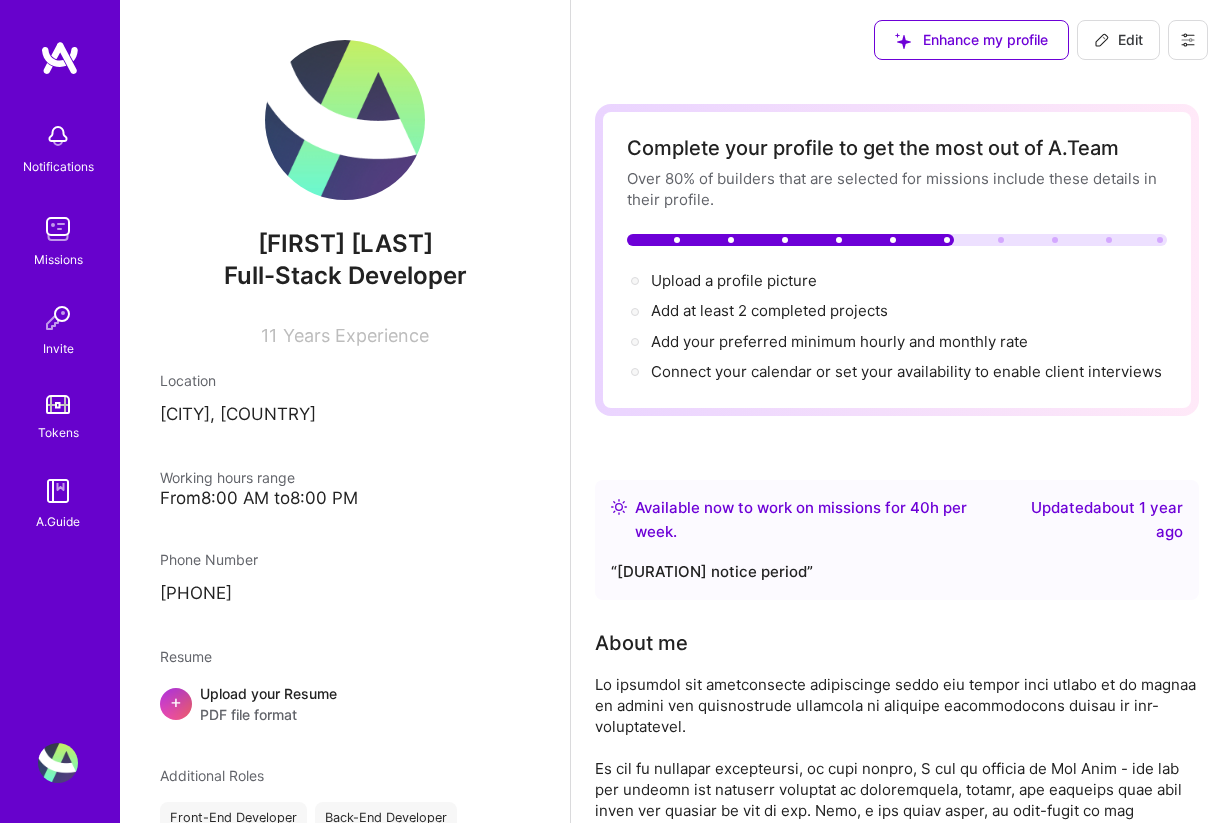 click on "Edit" at bounding box center (1118, 40) 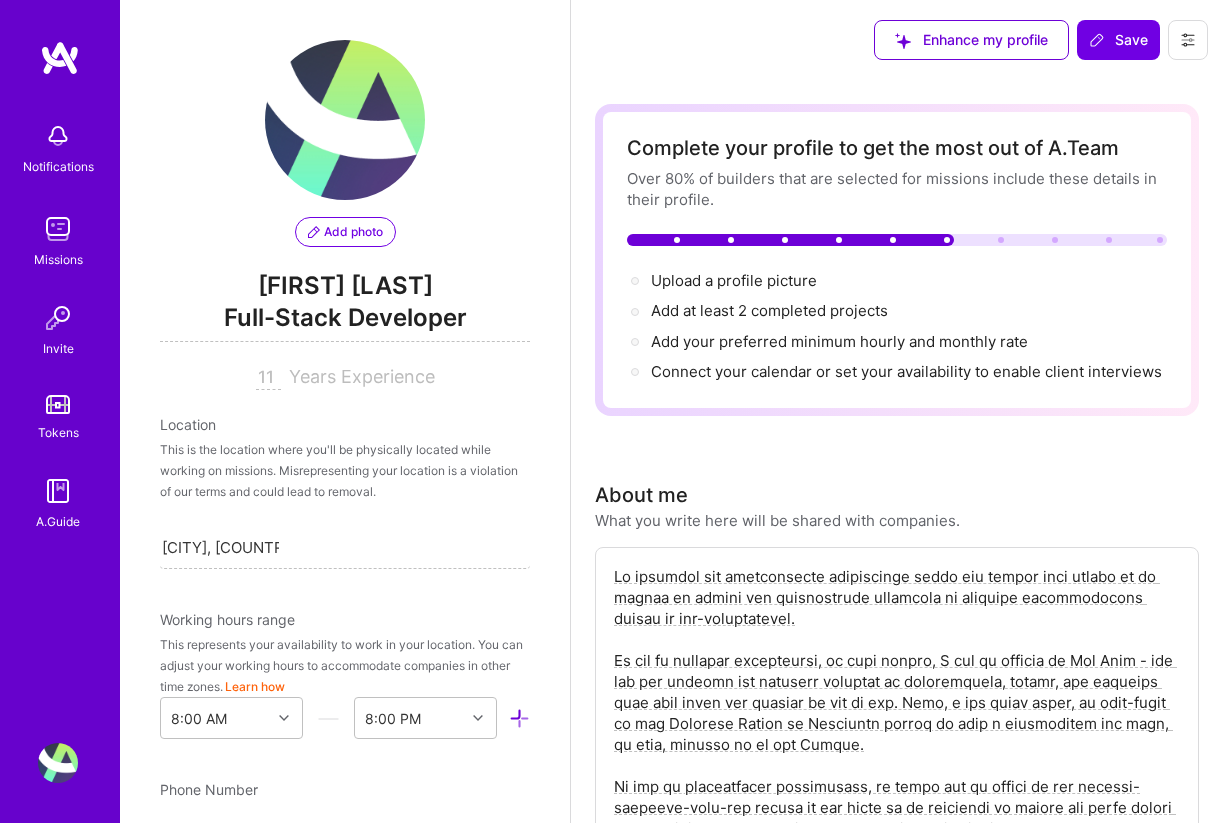 scroll, scrollTop: 10, scrollLeft: 0, axis: vertical 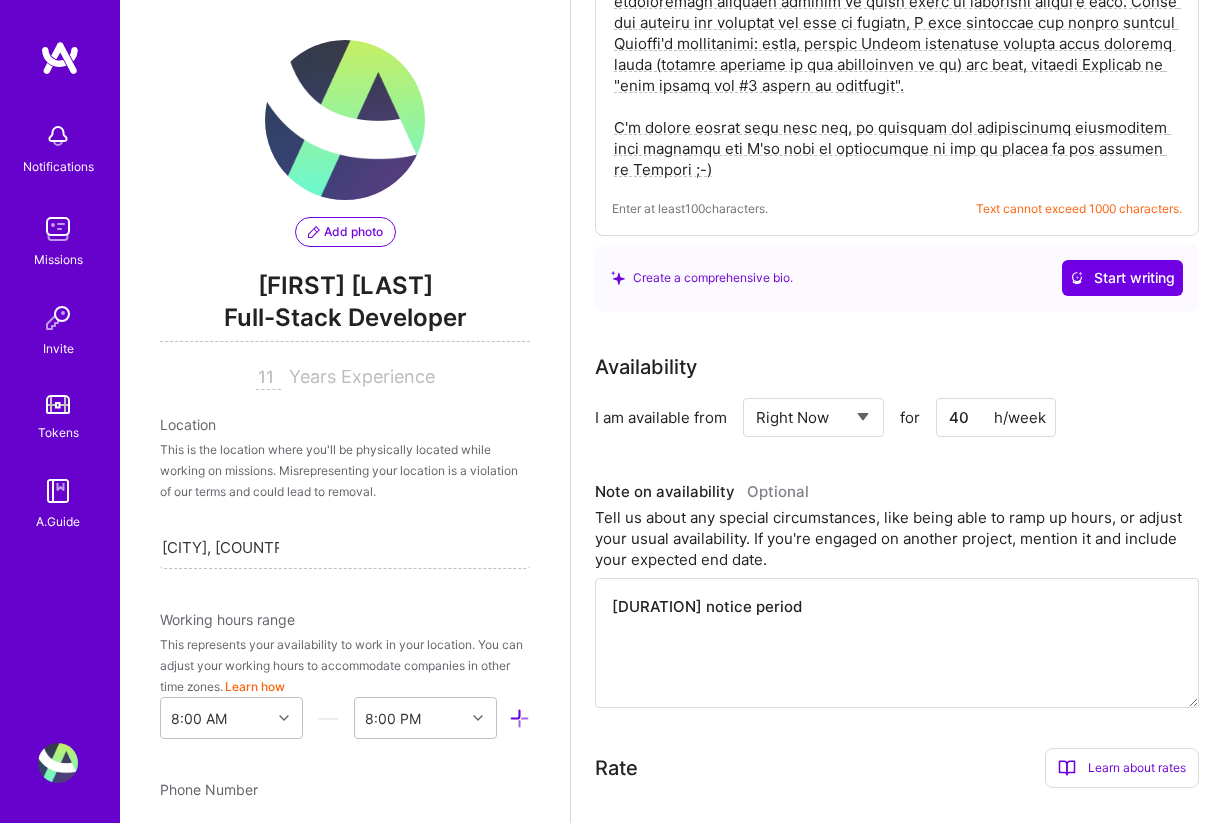 select on "Future Date" 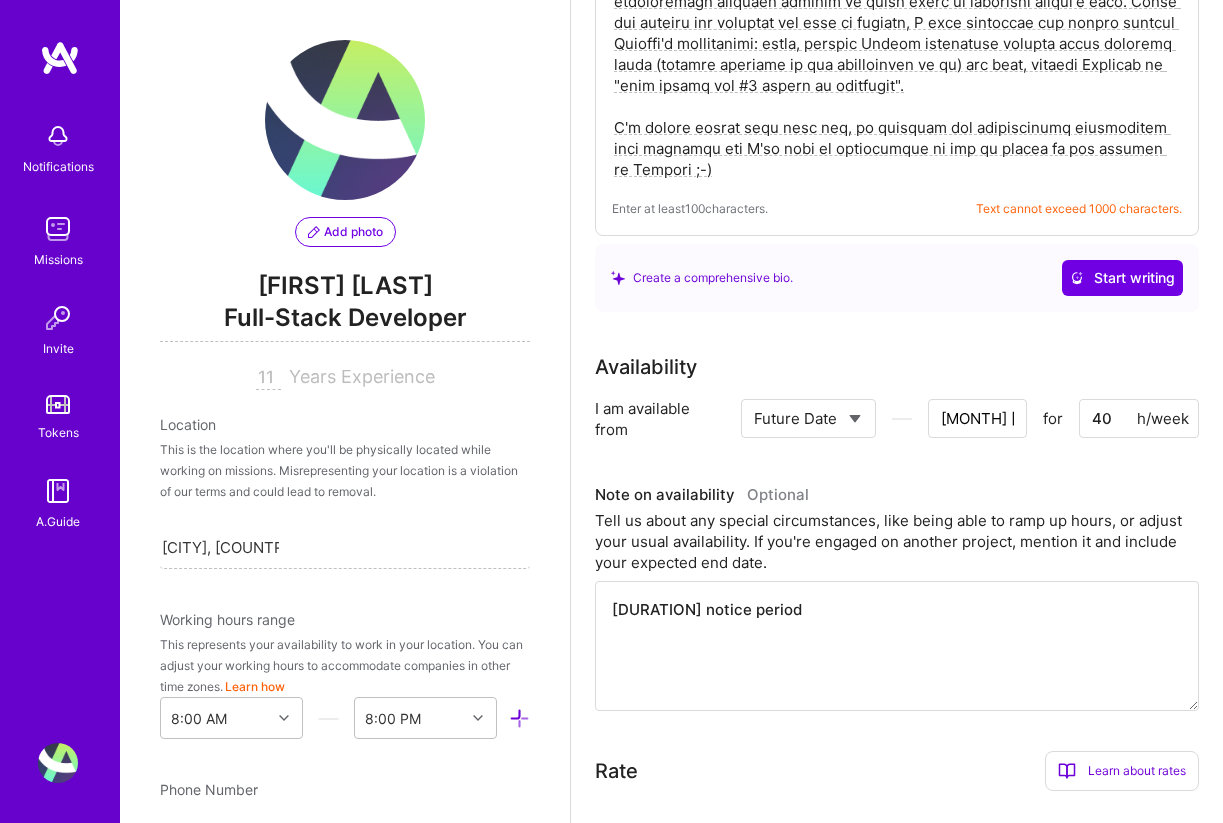 click on "[MONTH] [DAY]" at bounding box center (977, 418) 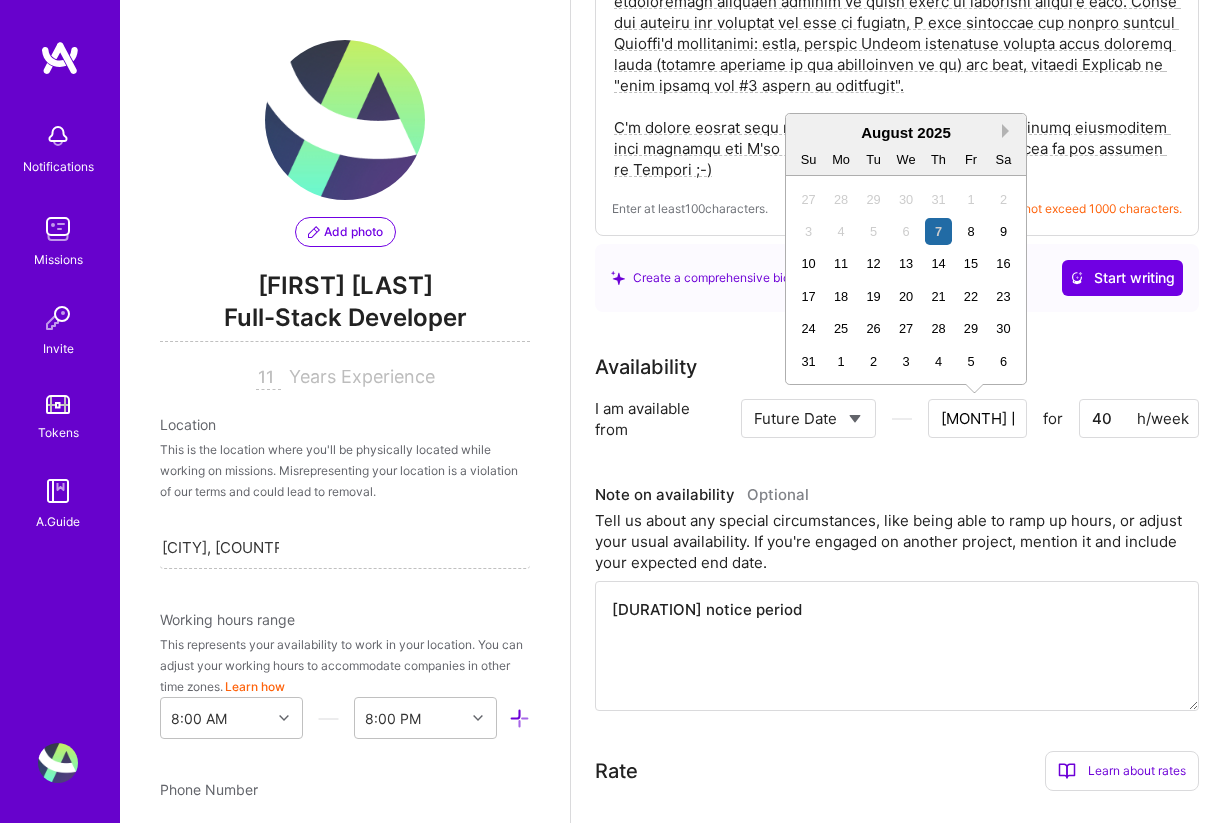 click on "Next Month" at bounding box center (1009, 131) 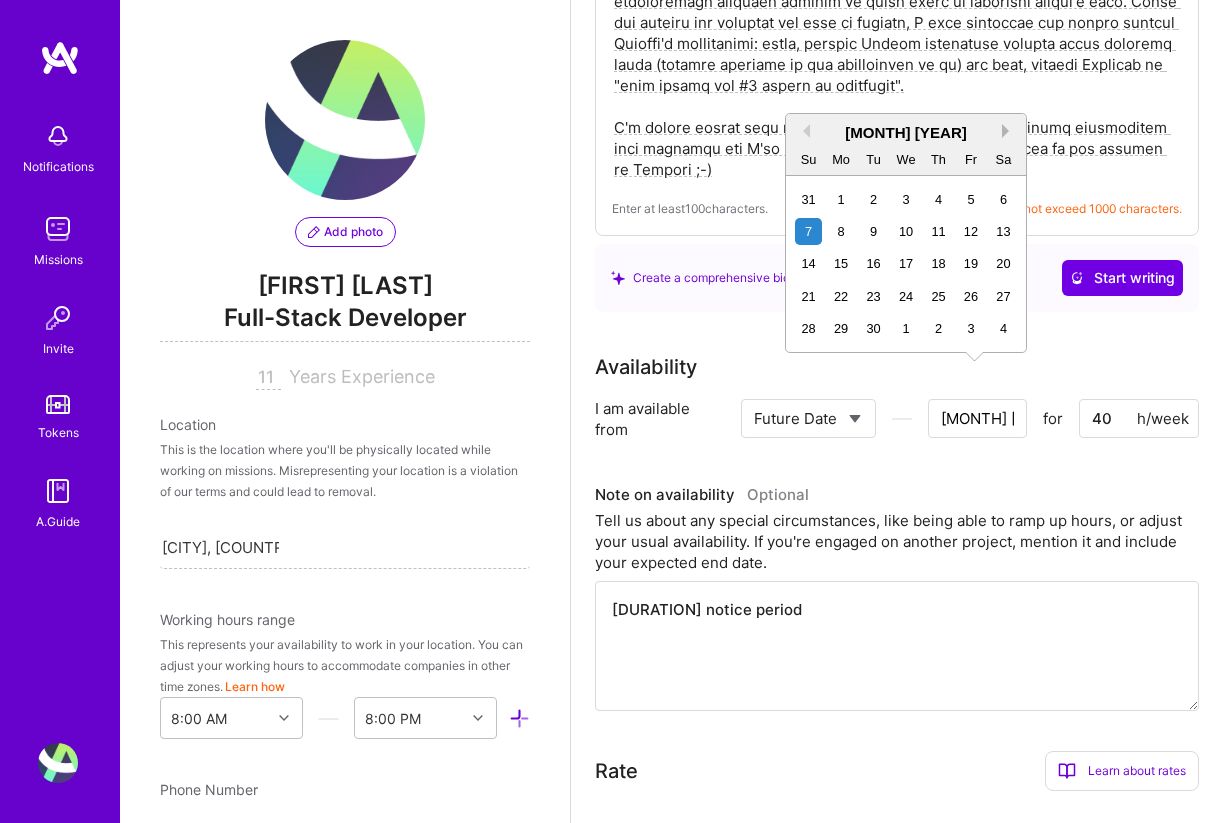 click on "Next Month" at bounding box center [1009, 131] 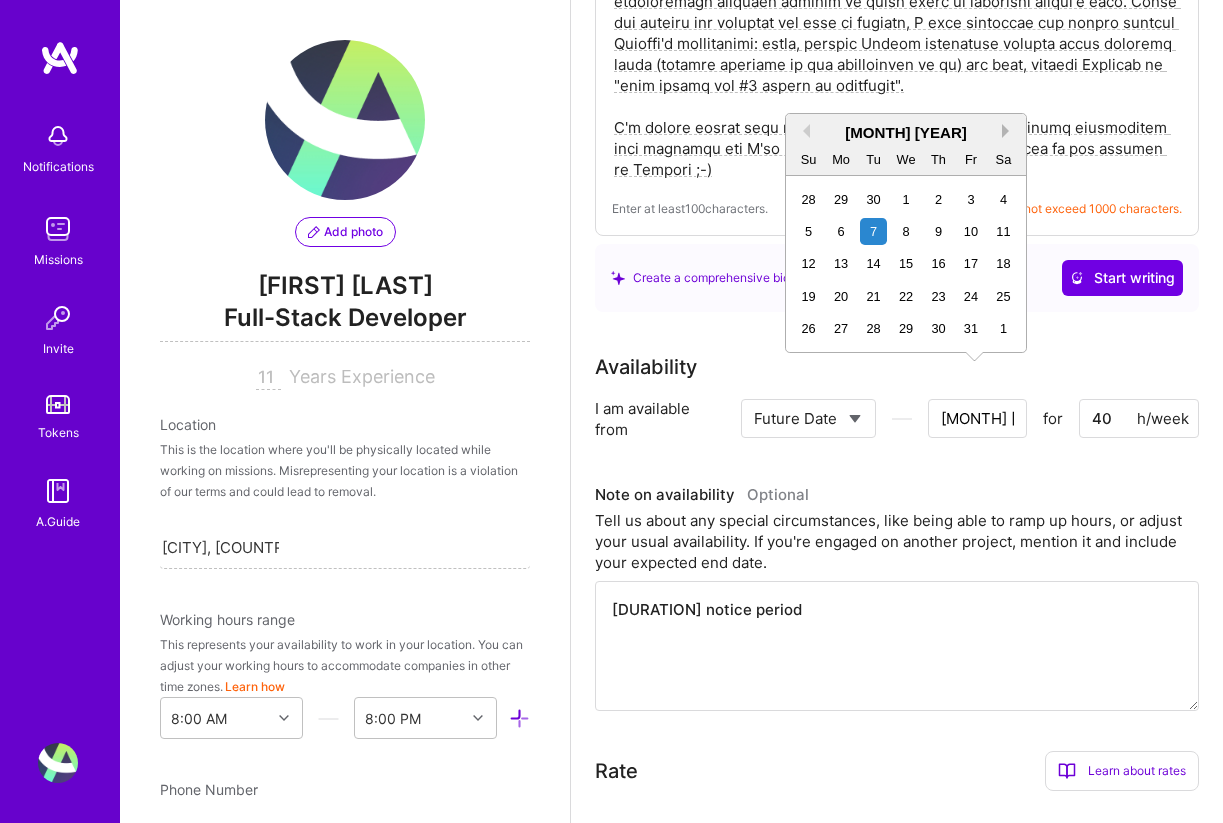 click on "Next Month" at bounding box center [1009, 131] 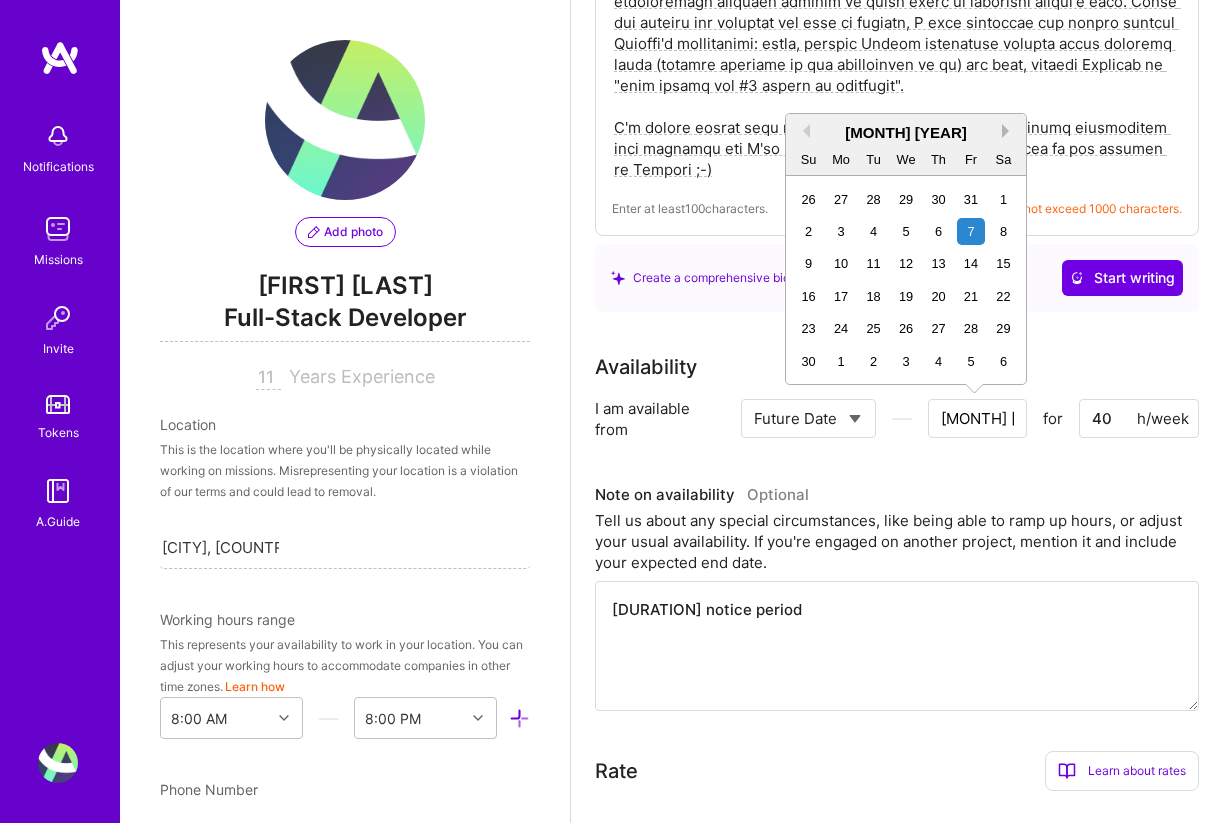 click on "Next Month" at bounding box center [1009, 131] 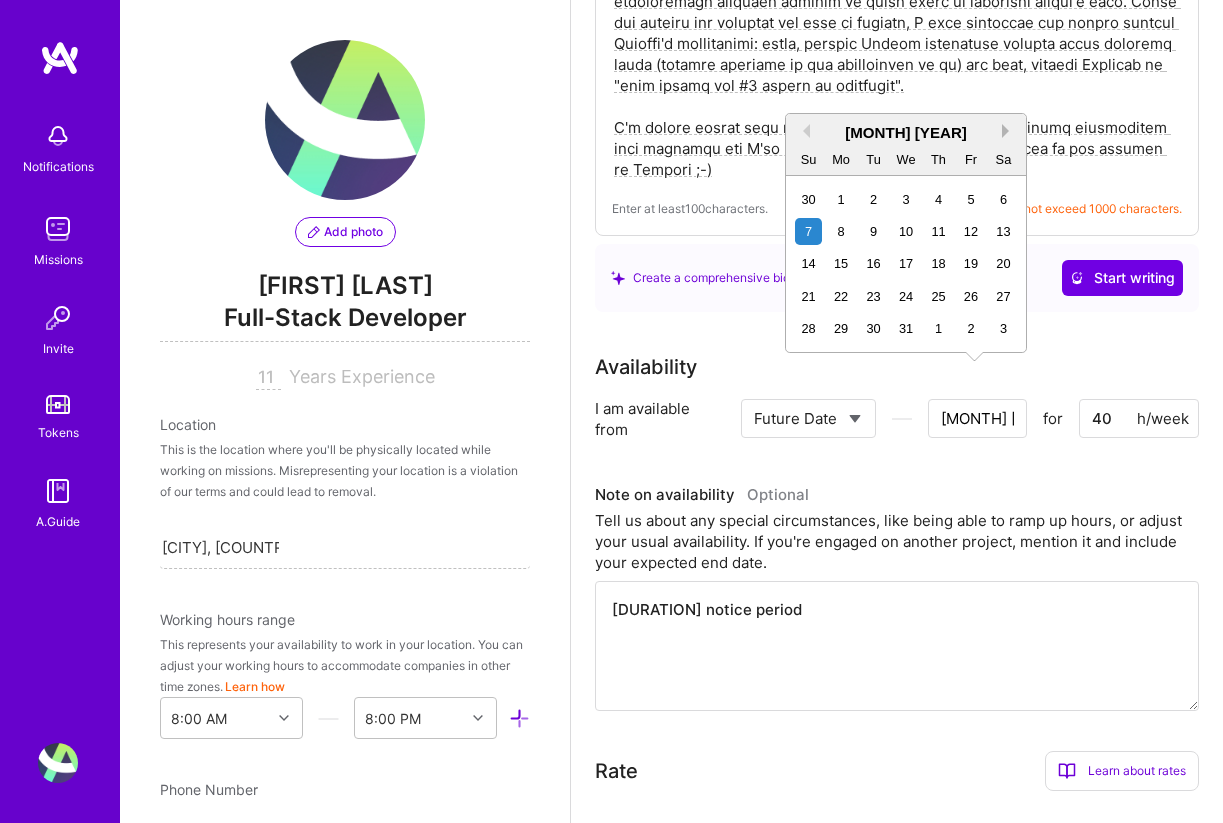 click on "Next Month" at bounding box center [1009, 131] 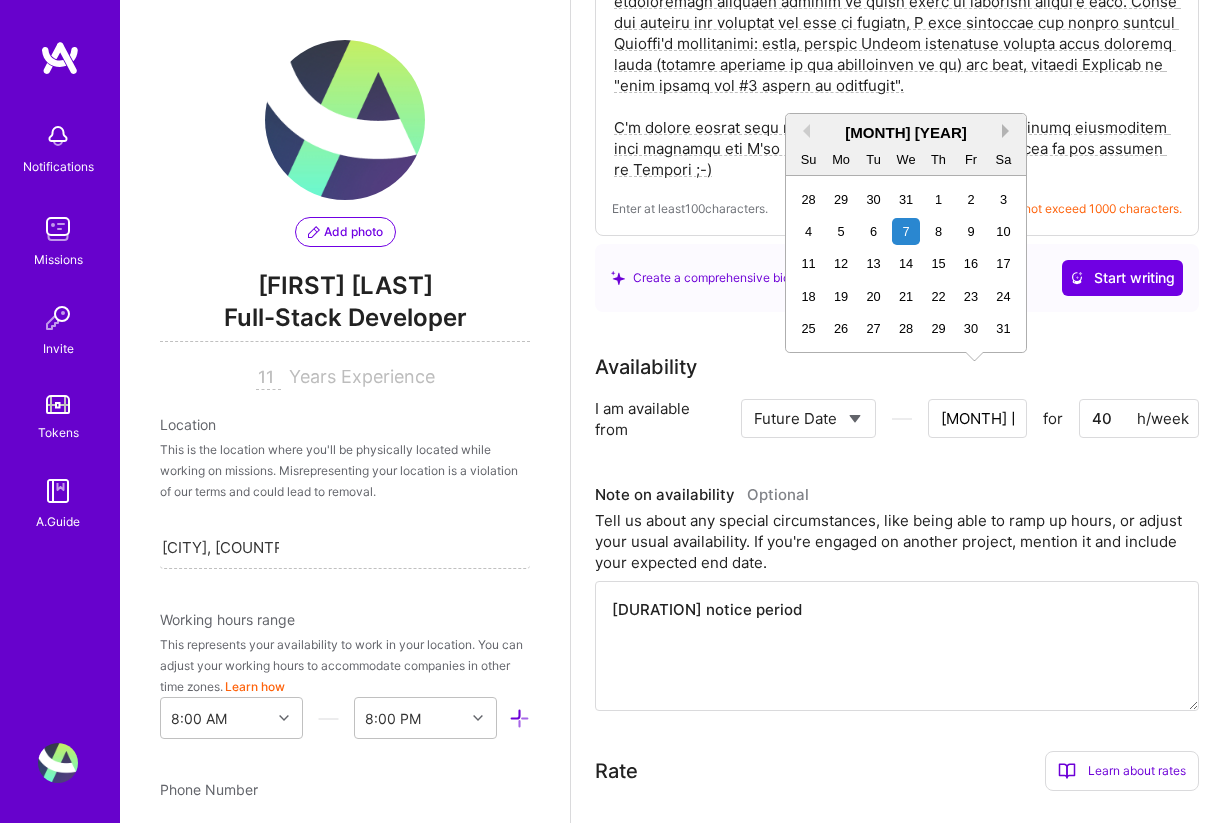 click on "Next Month" at bounding box center [1009, 131] 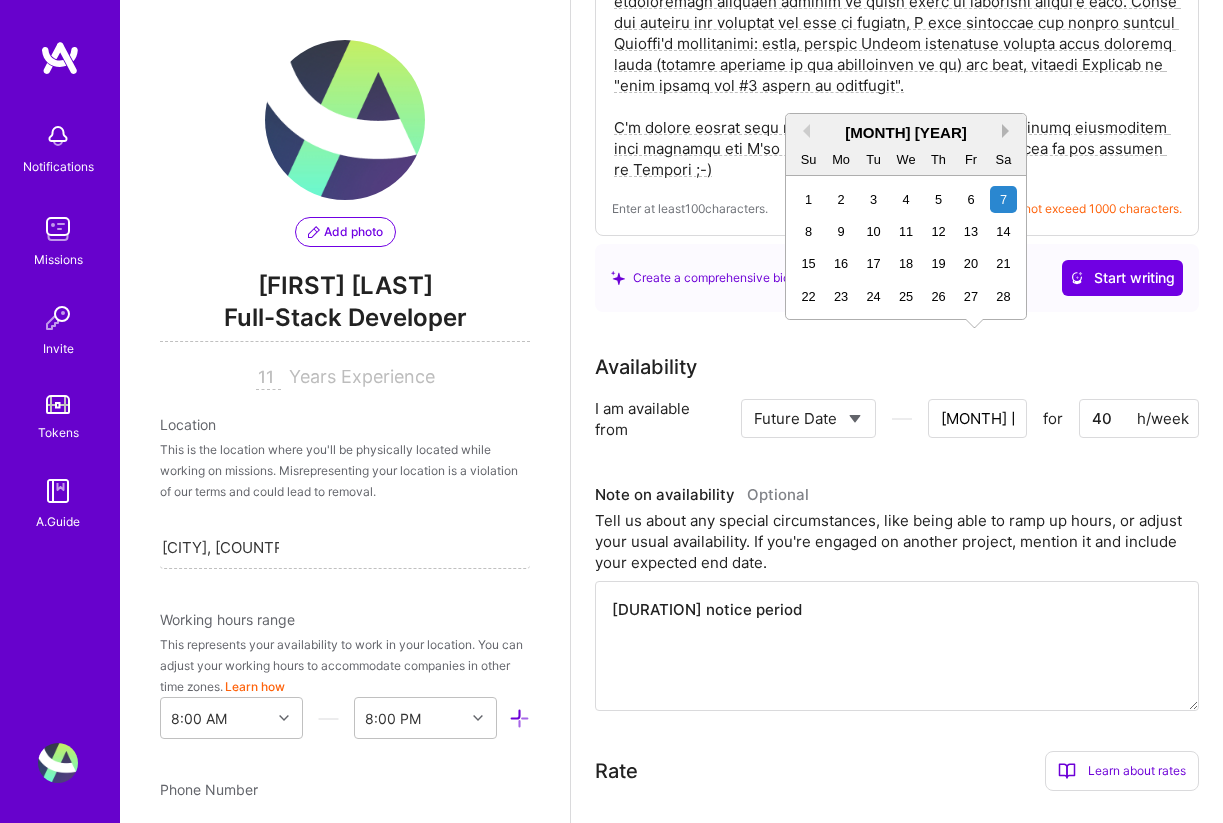 click on "Next Month" at bounding box center [1009, 131] 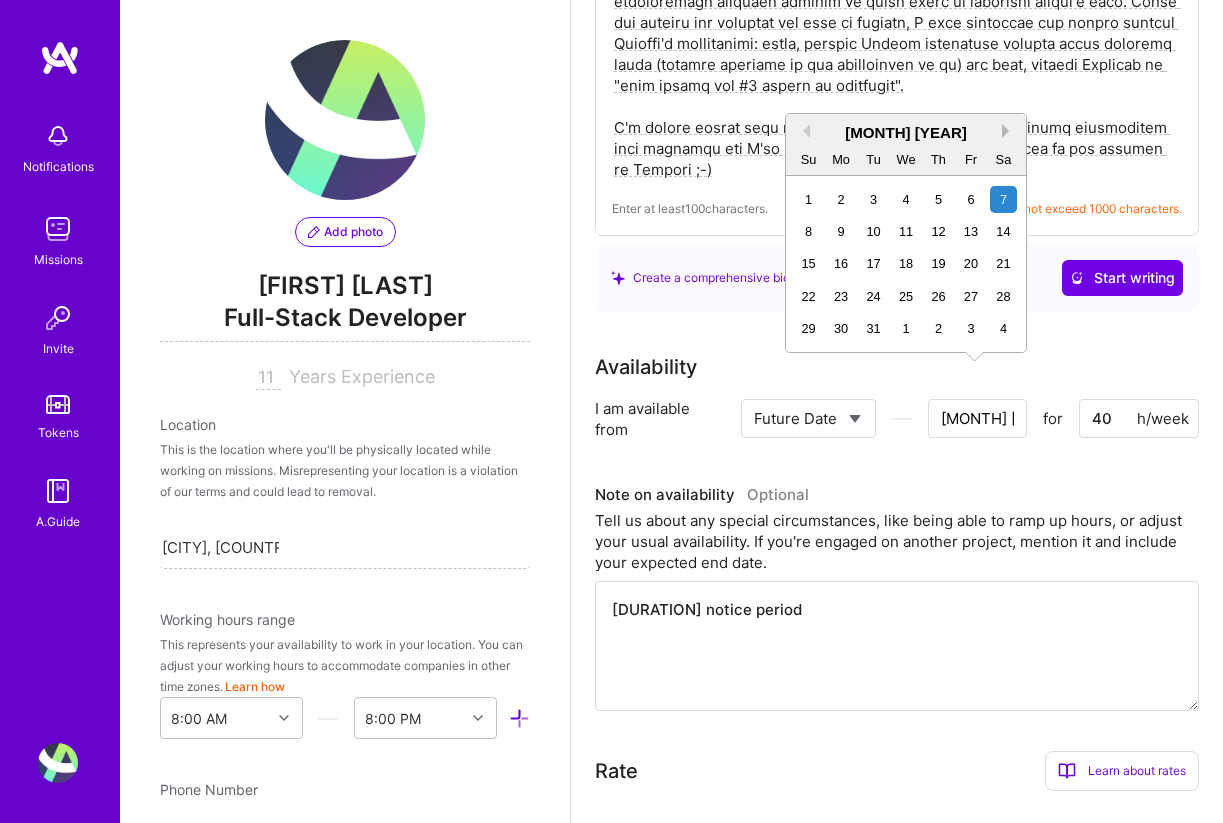 click on "Next Month" at bounding box center (1009, 131) 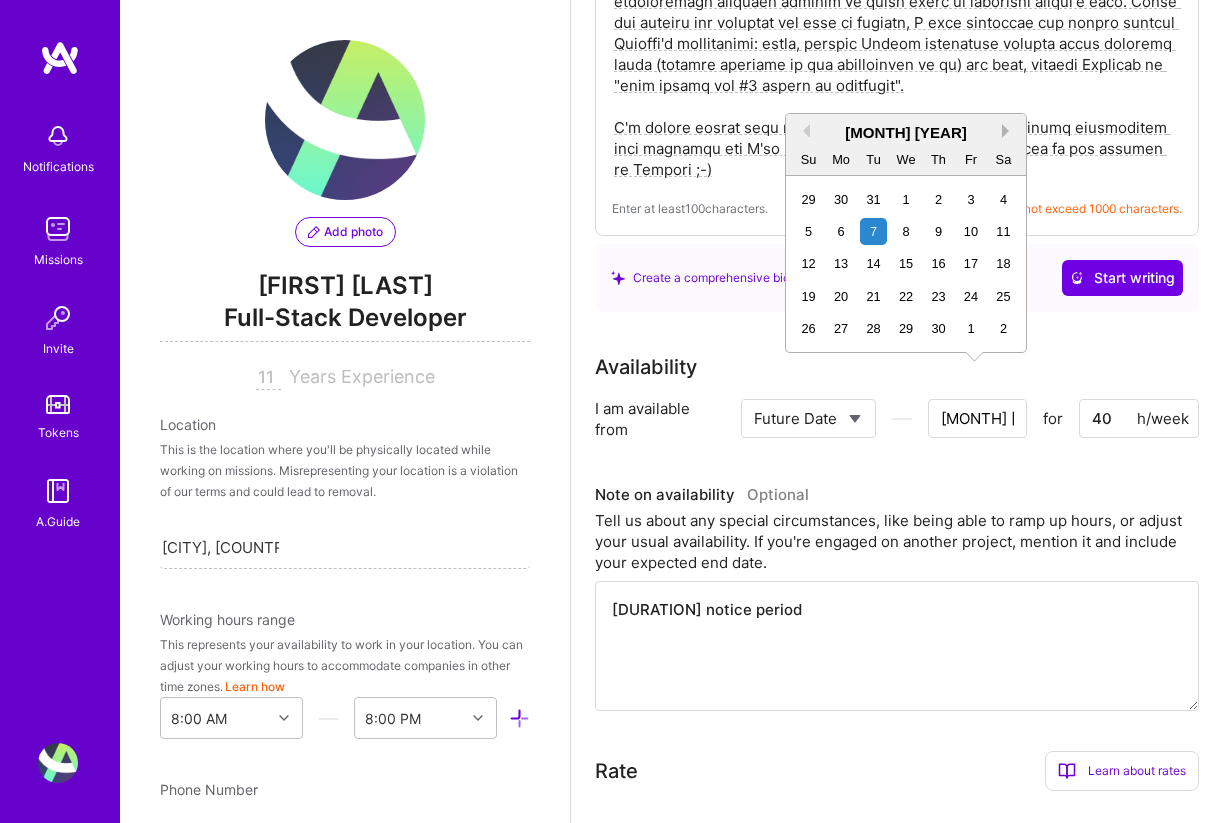 click on "Next Month" at bounding box center (1009, 131) 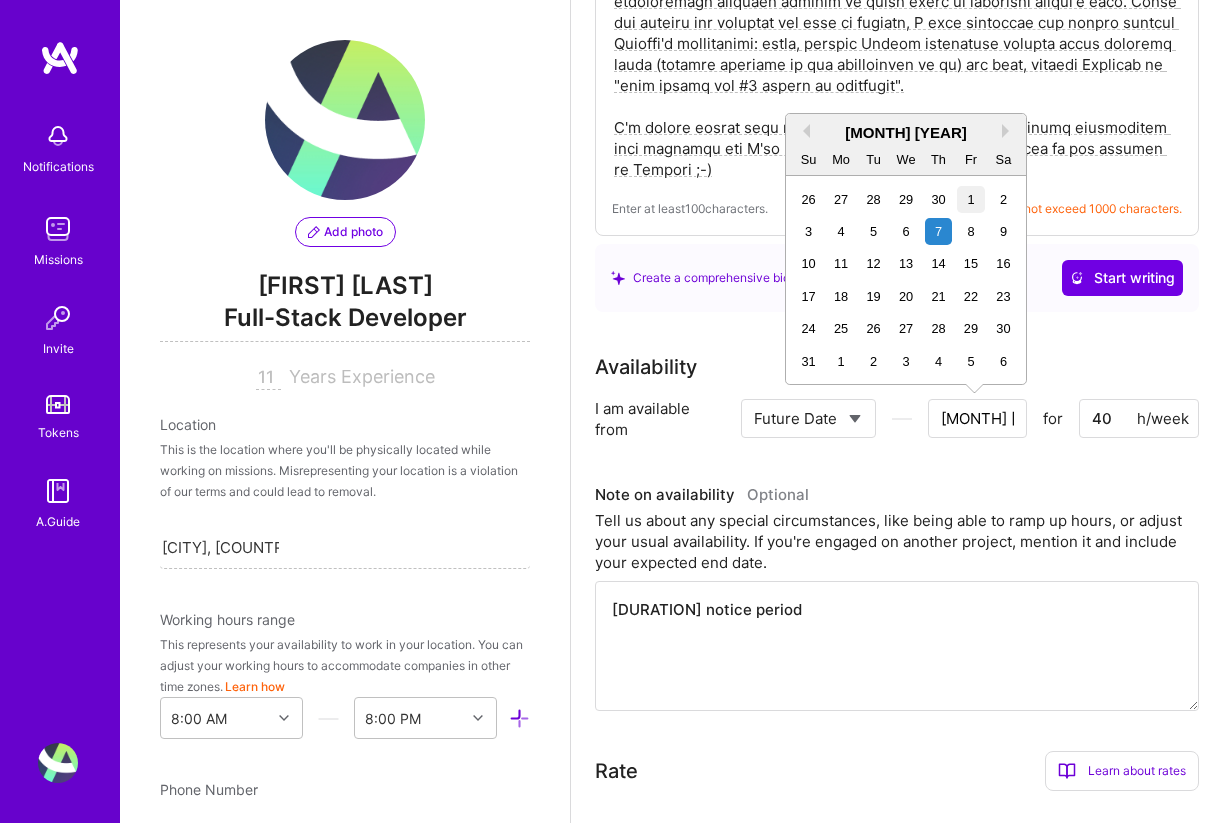 click on "1" at bounding box center [970, 199] 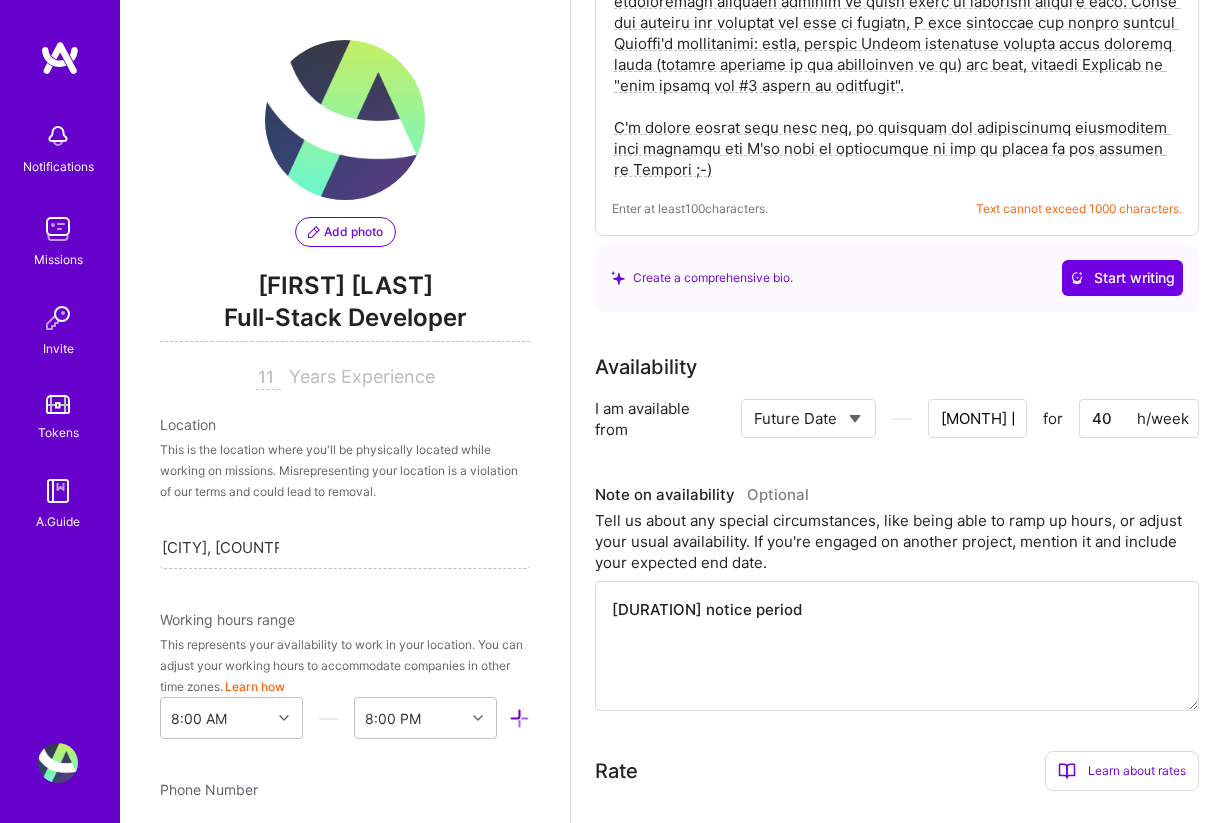 click on "[MONTH] [DAY]" at bounding box center [977, 418] 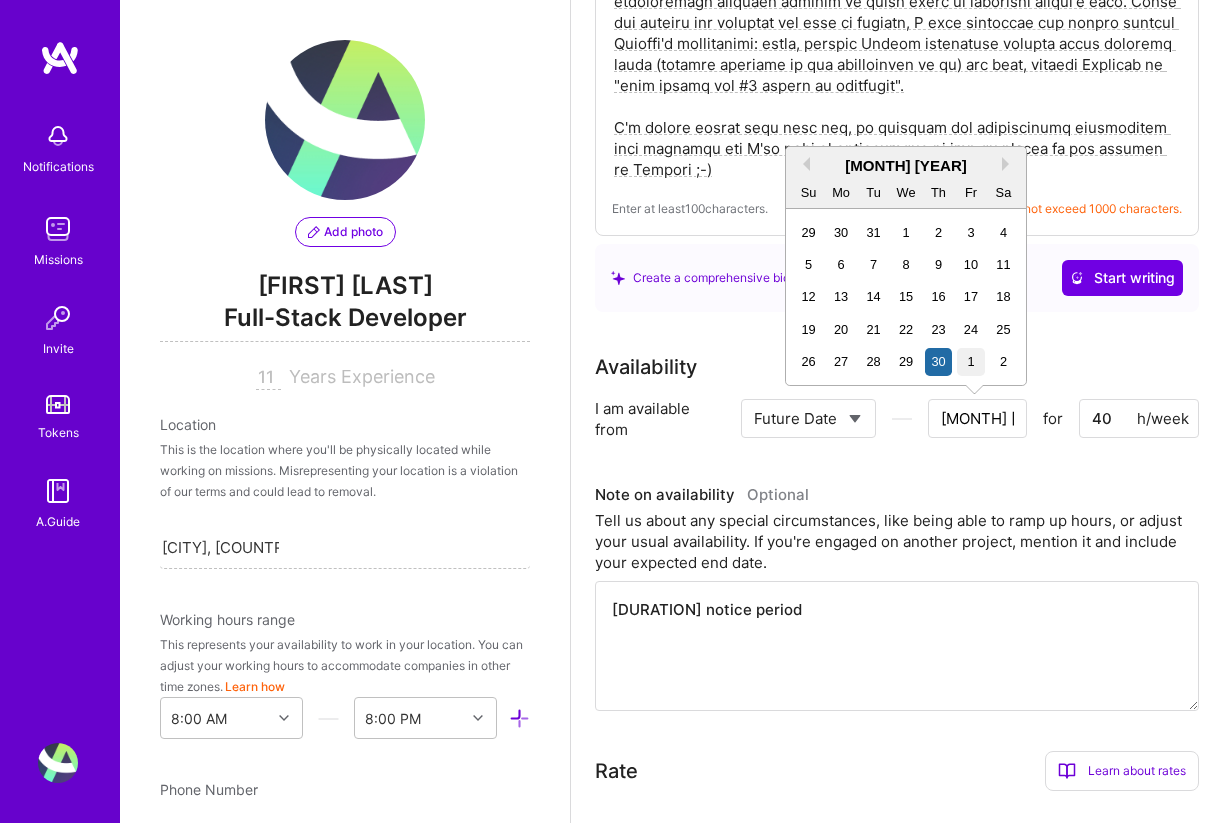 click on "1" at bounding box center (970, 361) 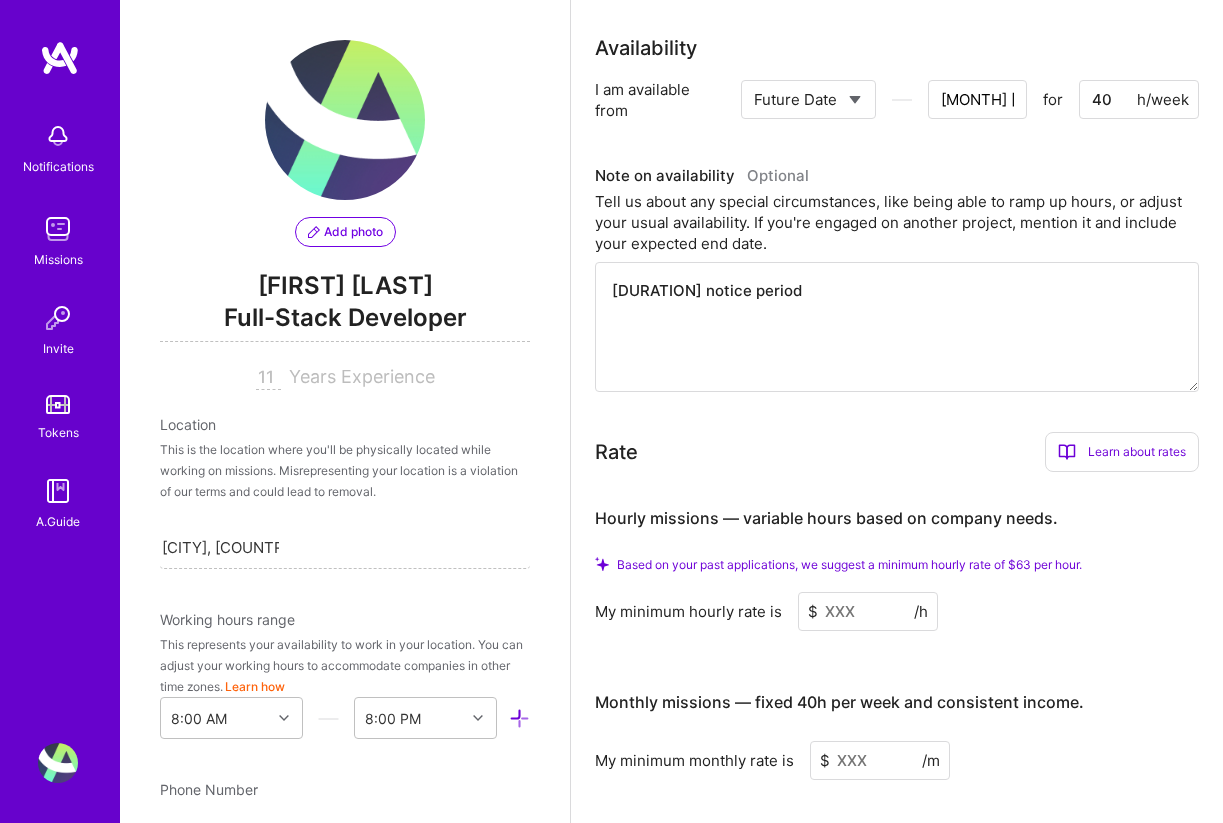 scroll, scrollTop: 1244, scrollLeft: 0, axis: vertical 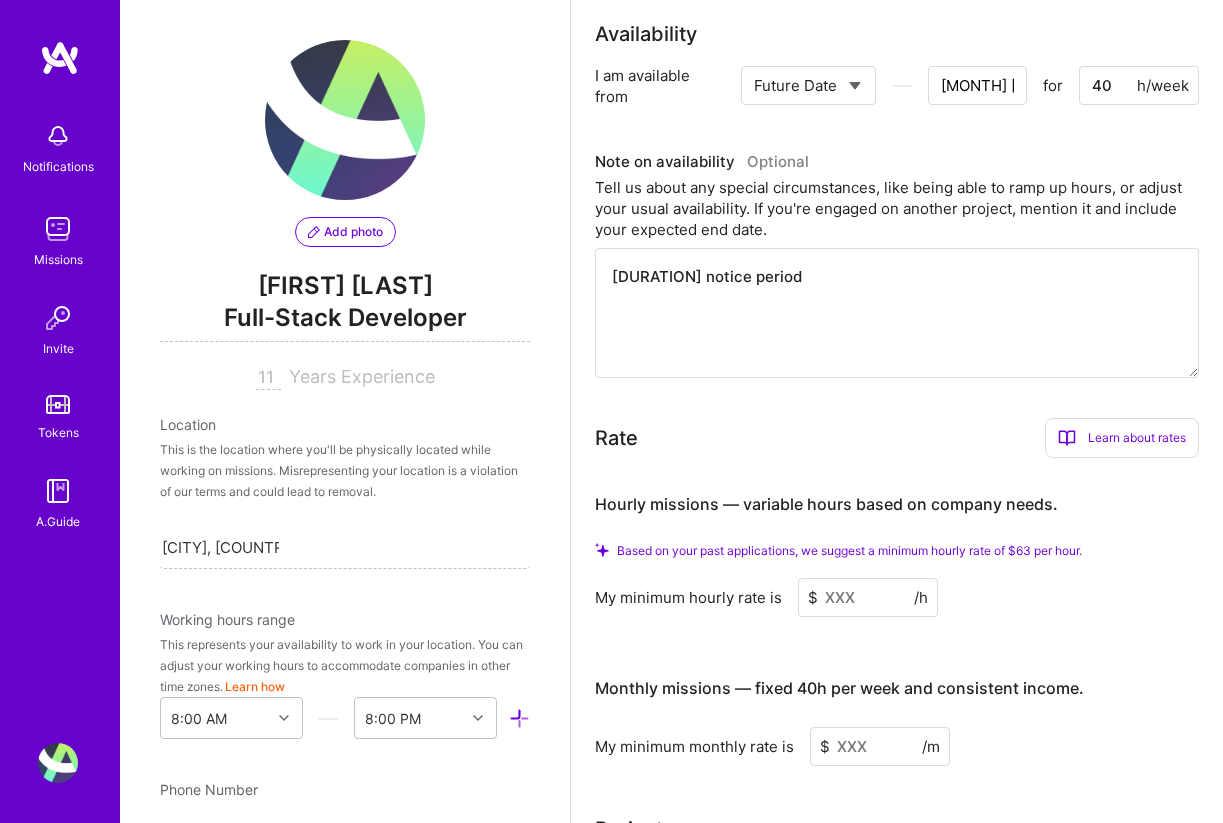 drag, startPoint x: 791, startPoint y: 277, endPoint x: 599, endPoint y: 268, distance: 192.21082 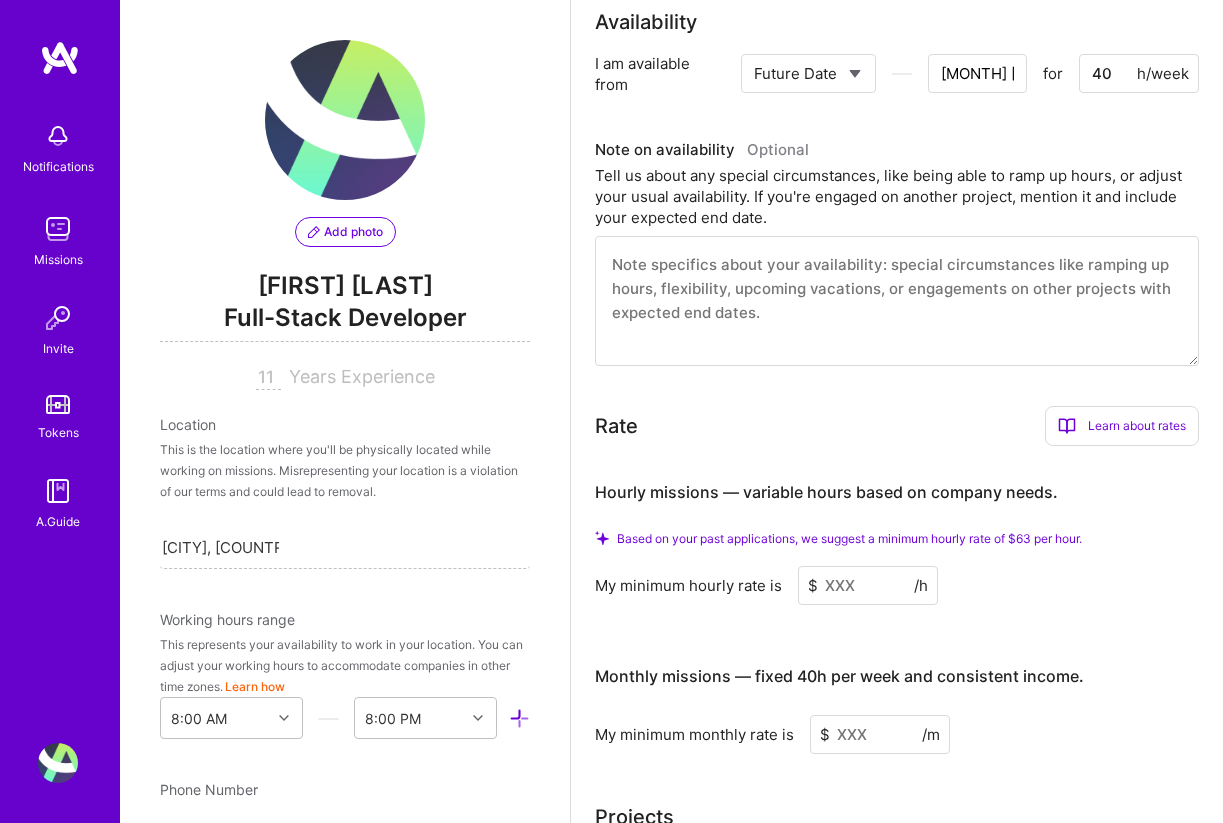 scroll, scrollTop: 1258, scrollLeft: 0, axis: vertical 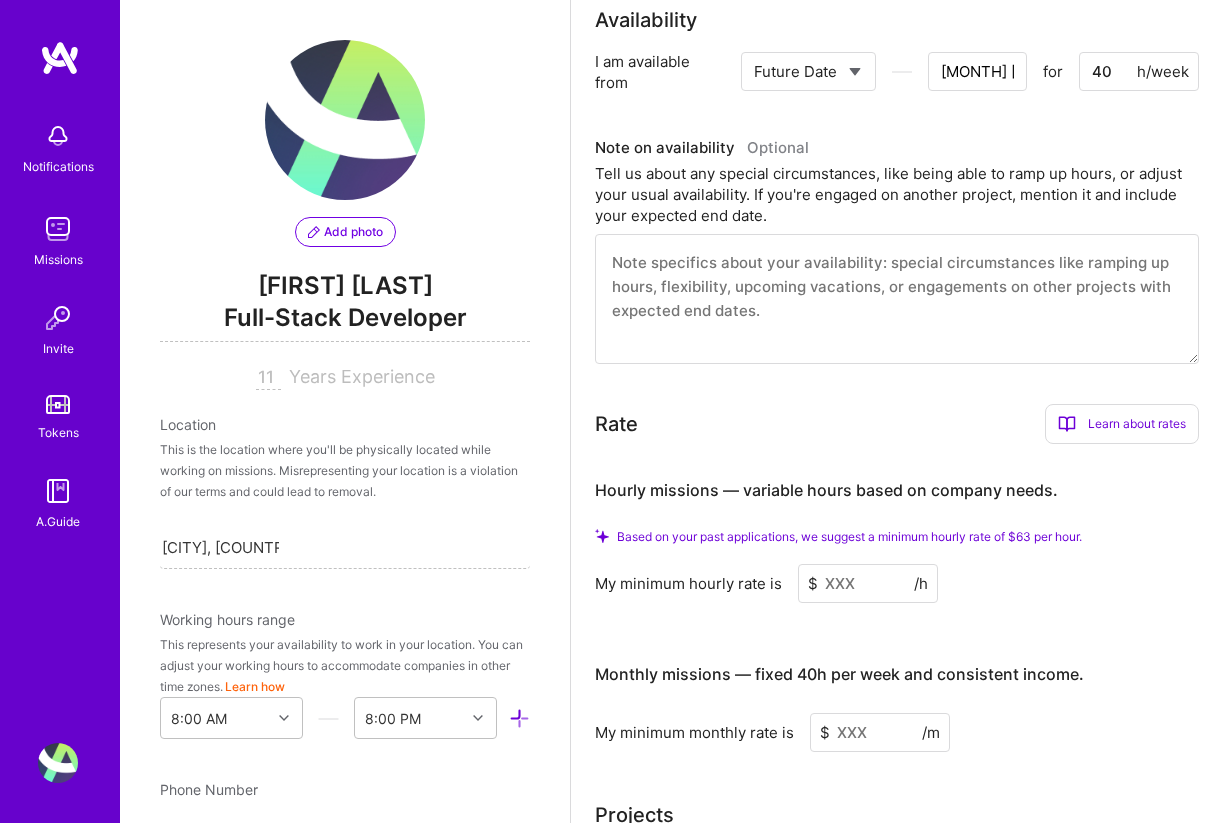 type on "3" 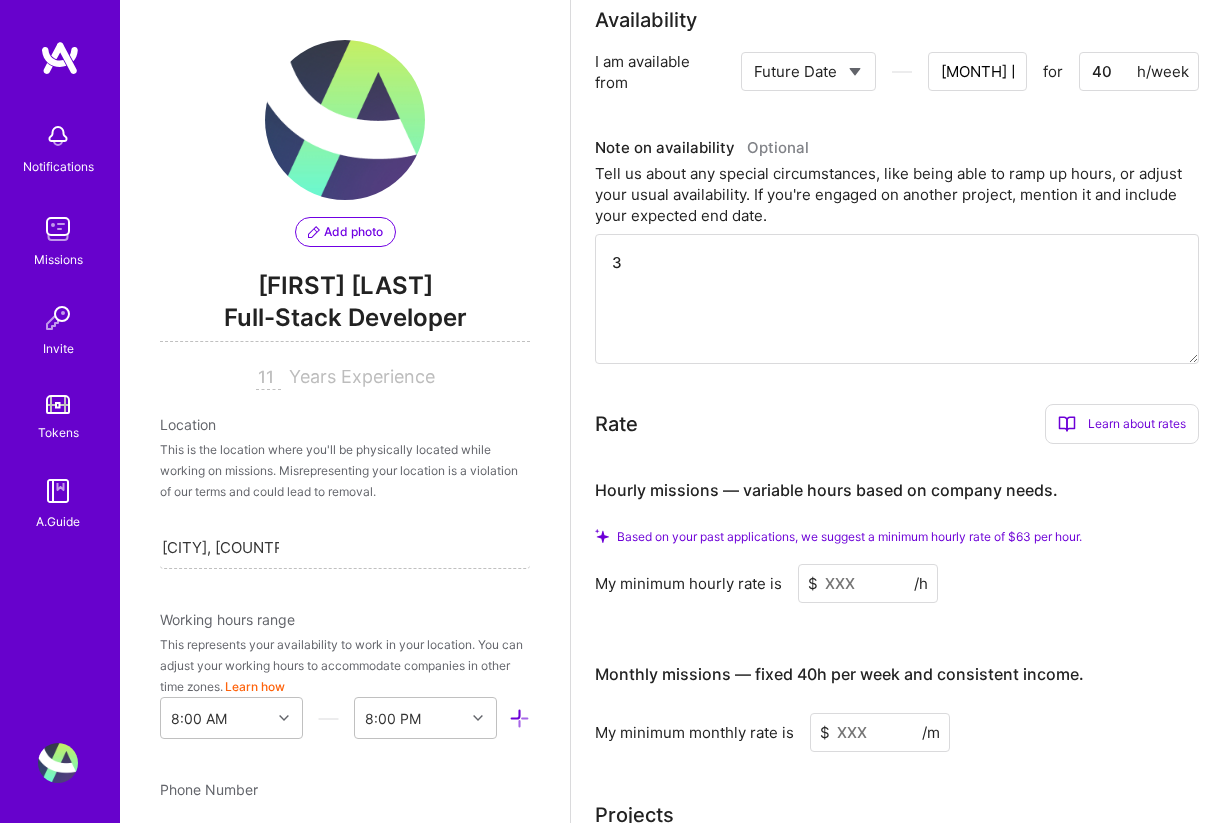 type on "3" 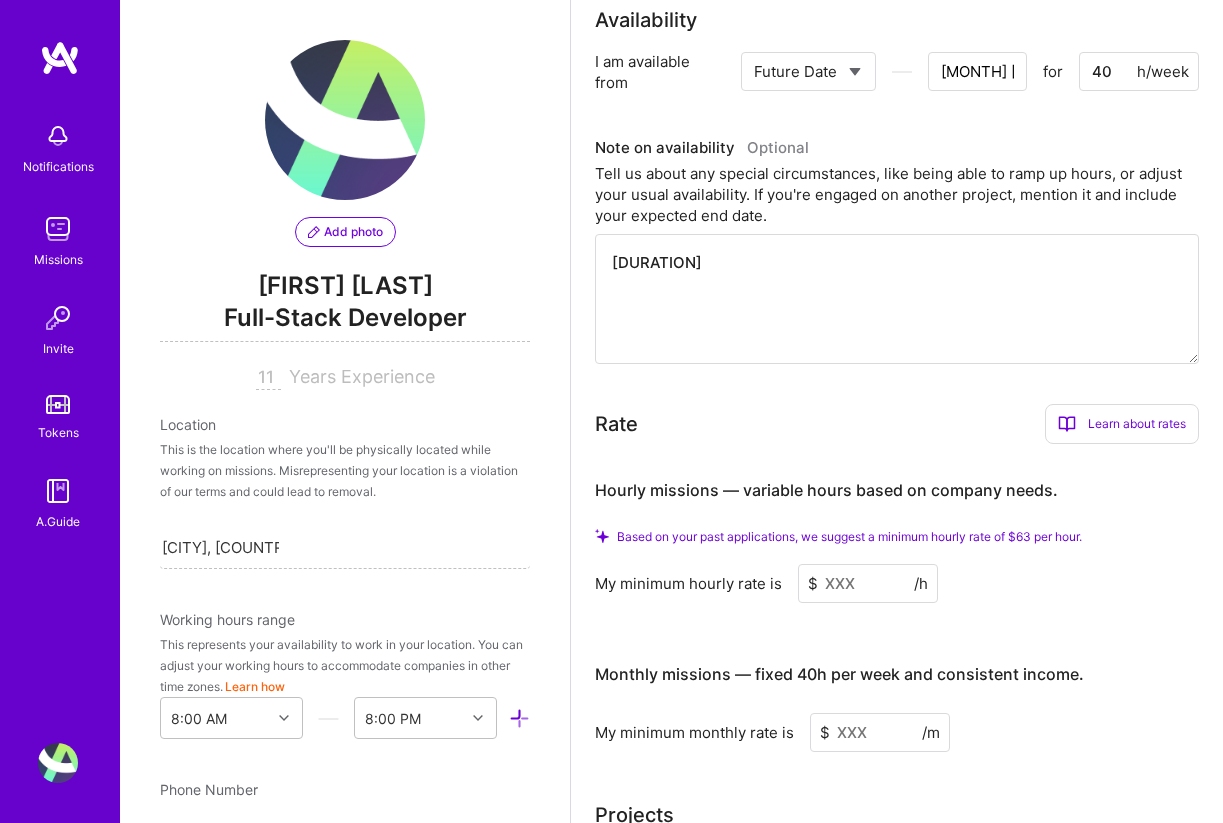 type on "[DURATION]" 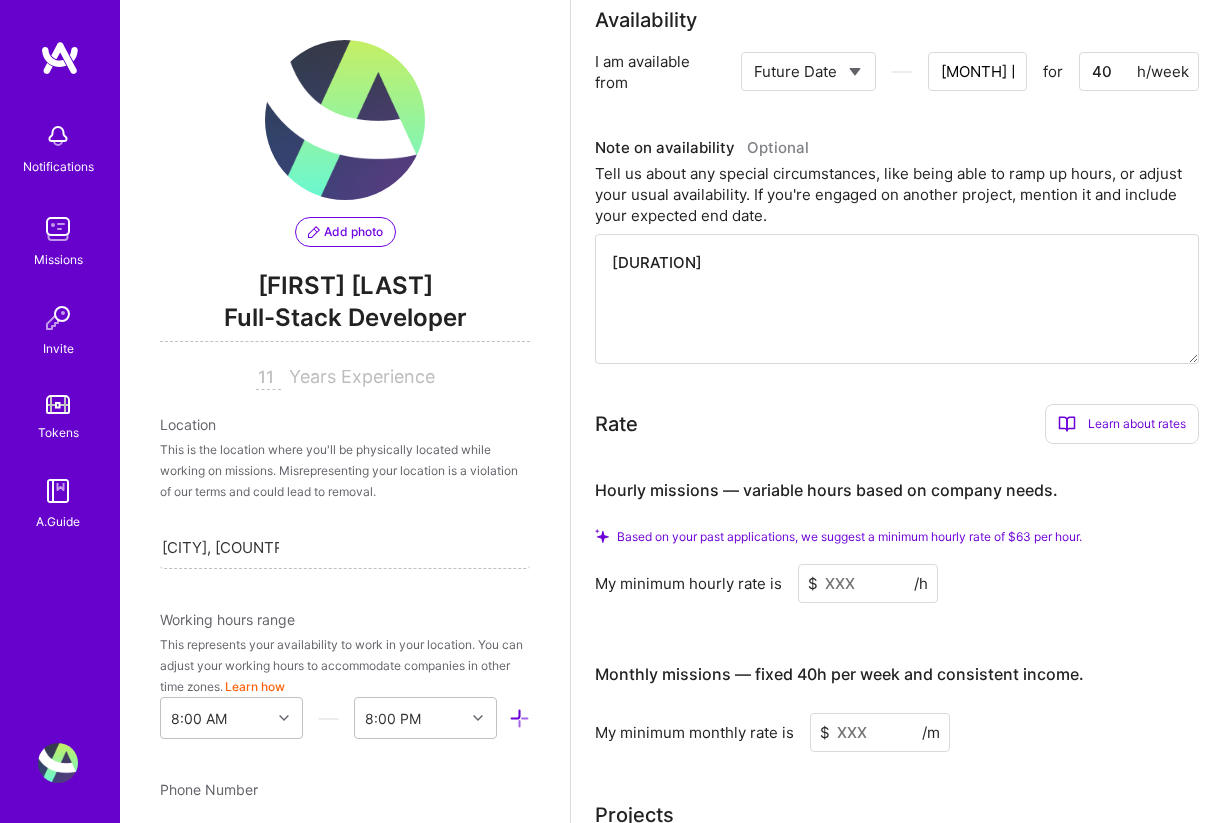 type on "[DURATION] n" 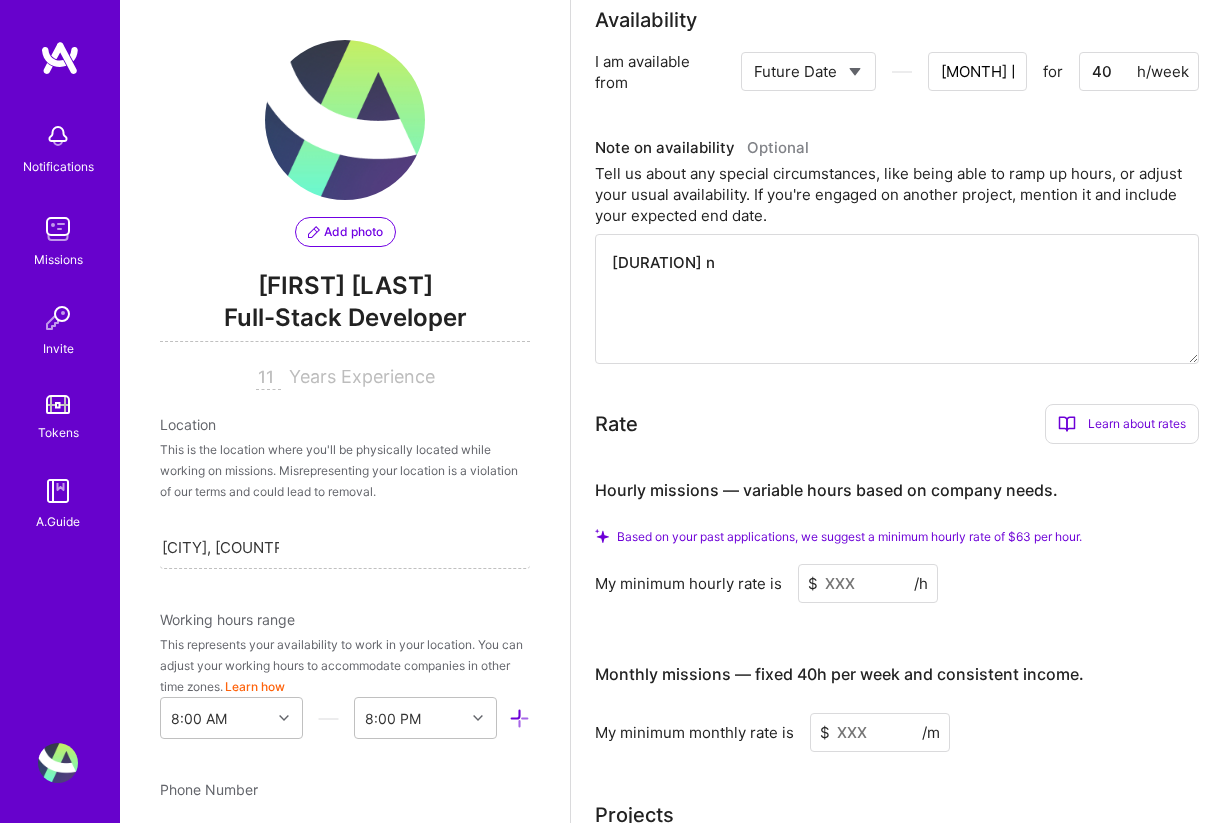 type on "[DURATION] not" 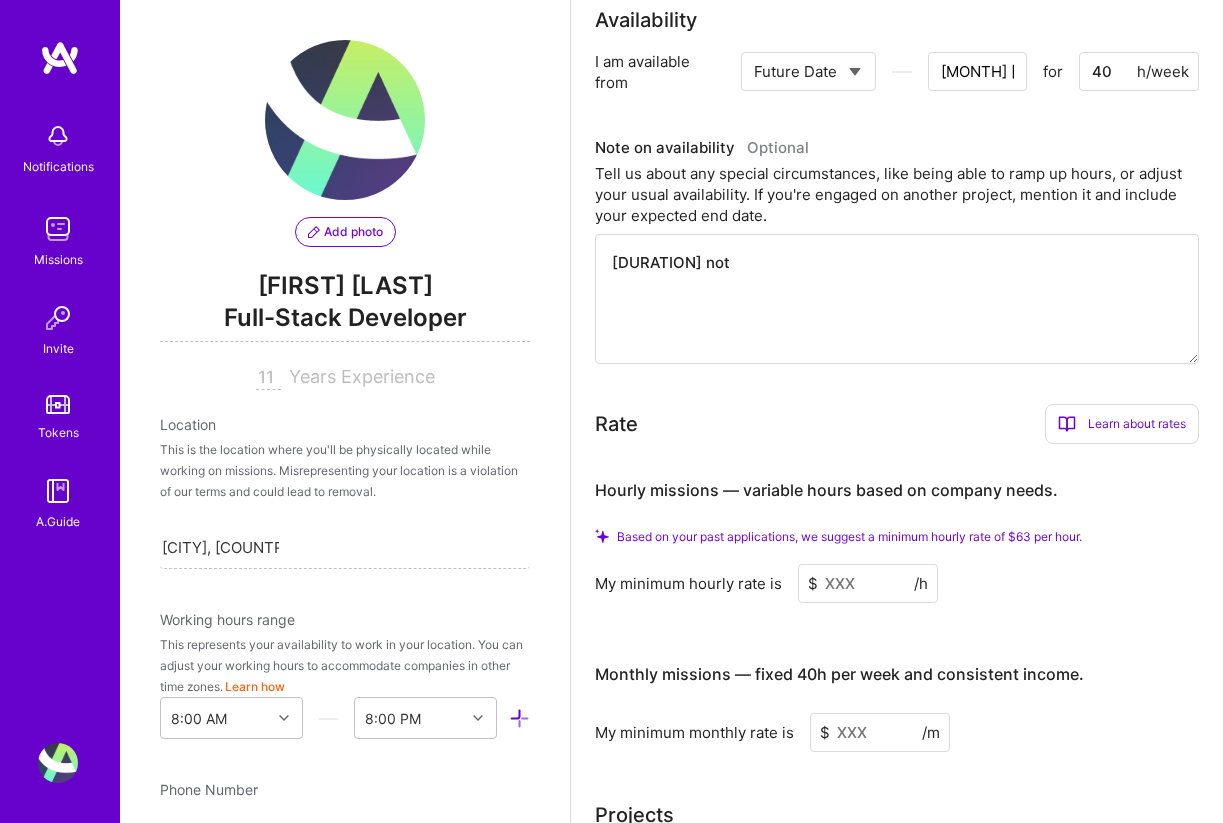type on "[DURATION] not" 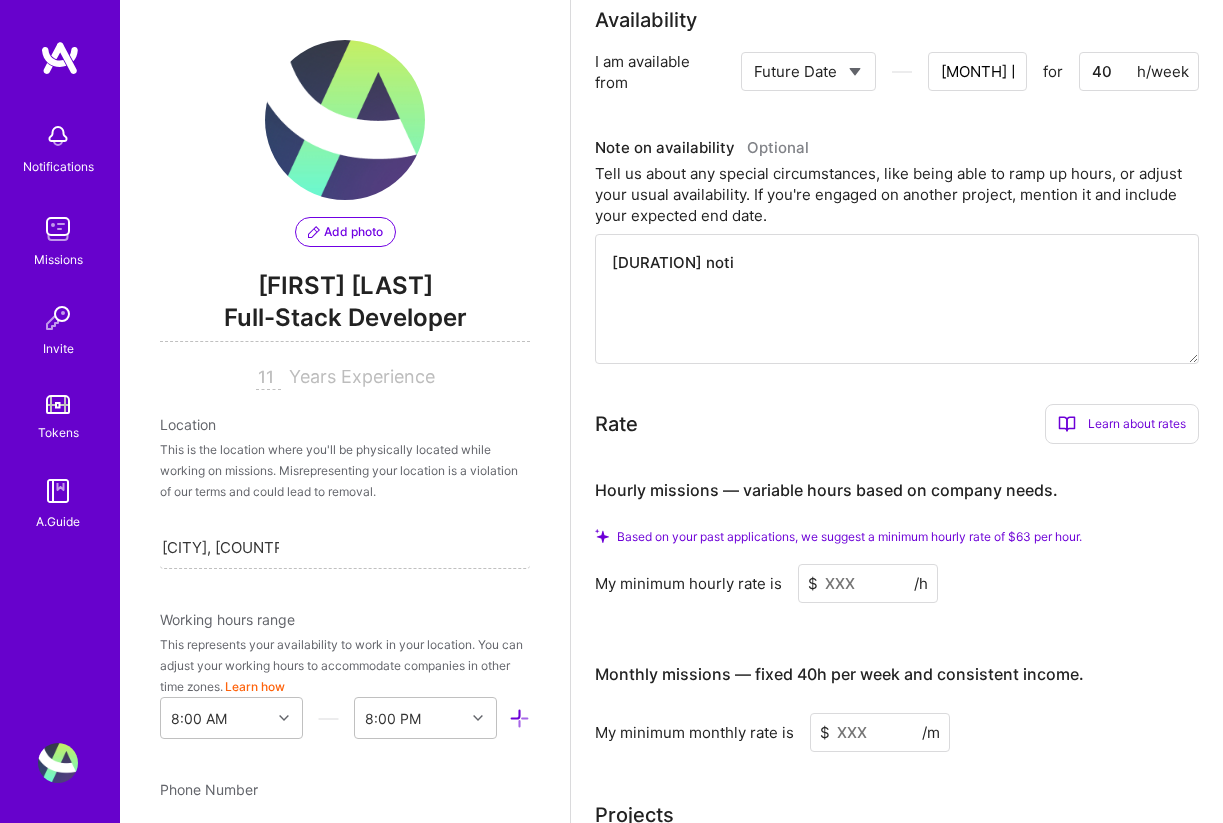 type on "[MONTH] [DAY]" 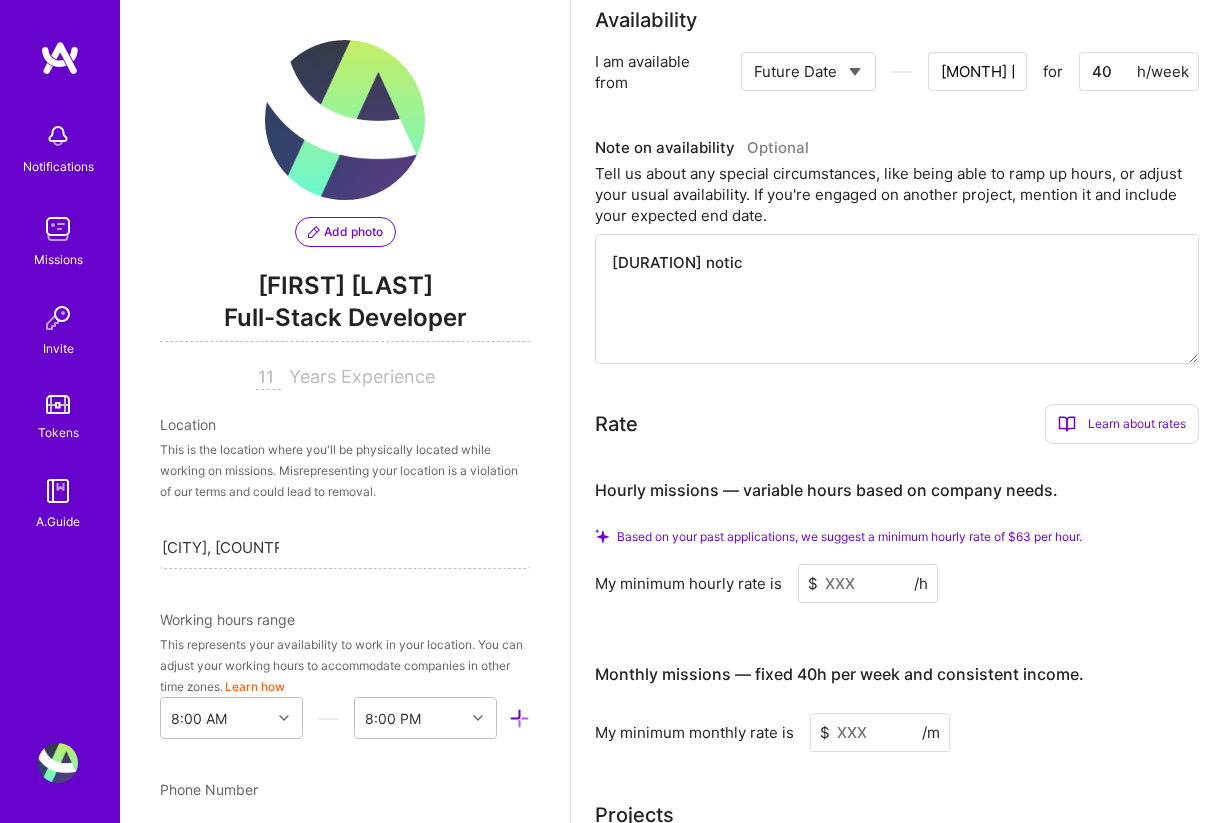 type on "[DURATION] notice" 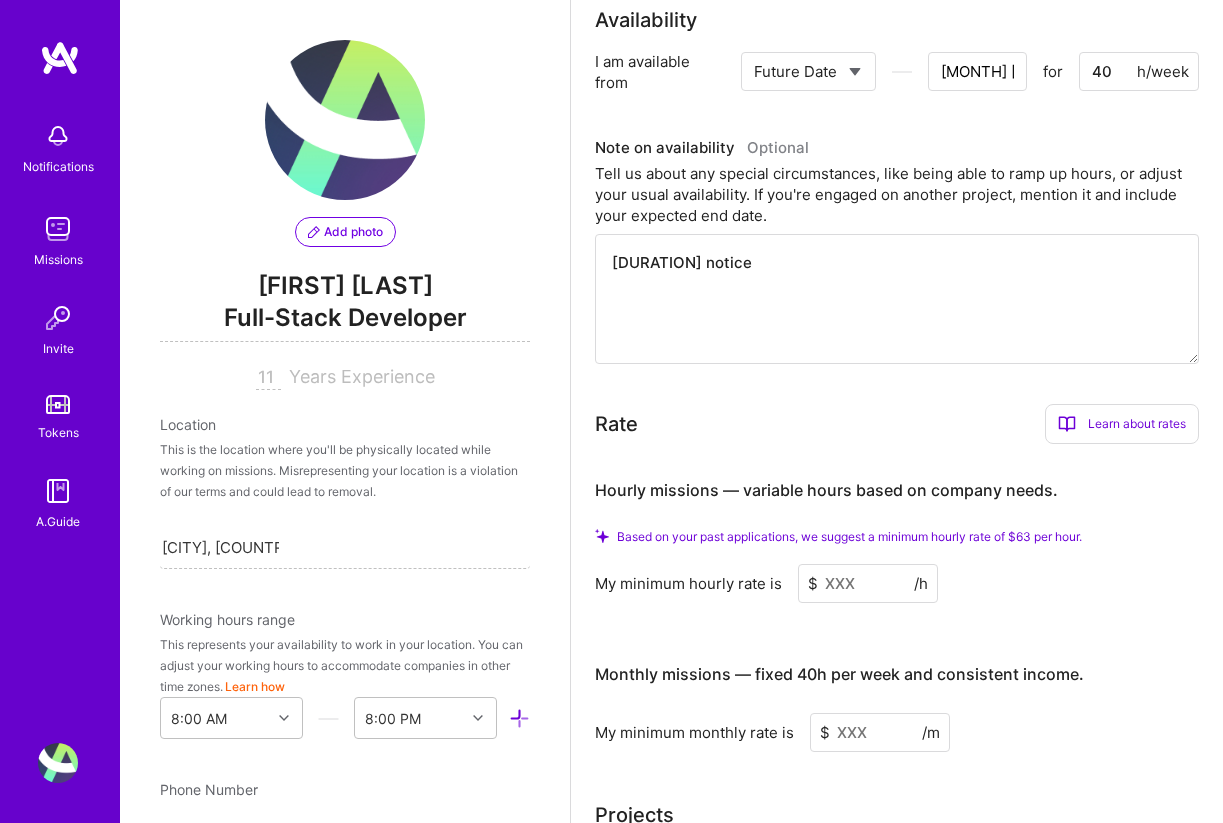 type on "[DURATION] notice" 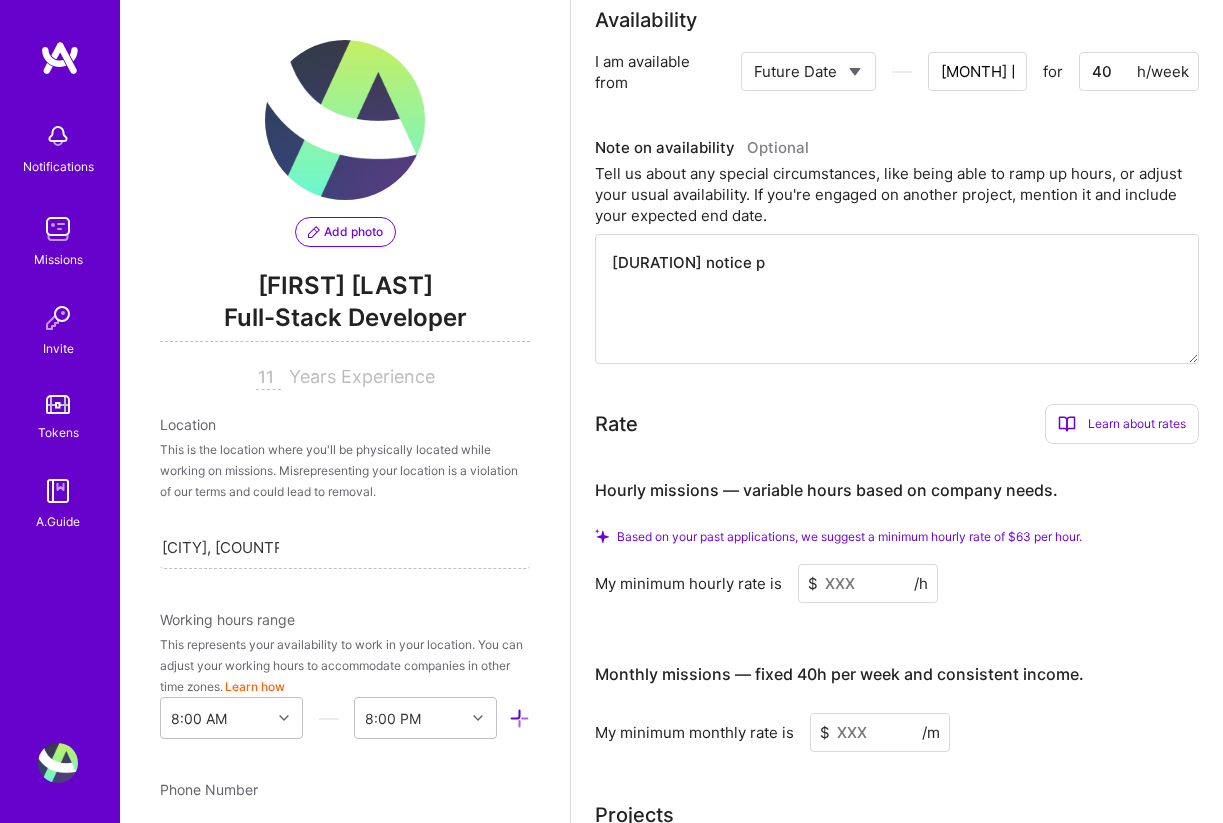 type on "[DURATION] notice pe" 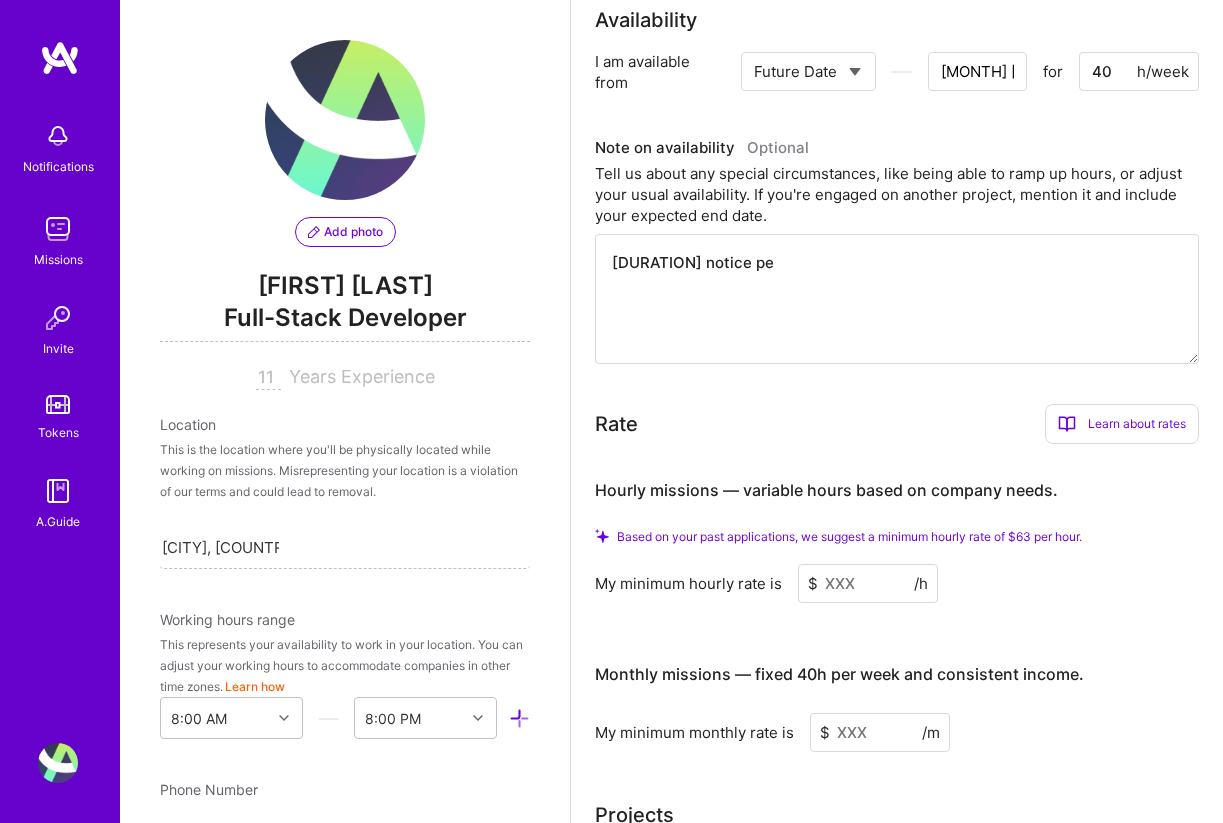 type on "[DURATION] notice per" 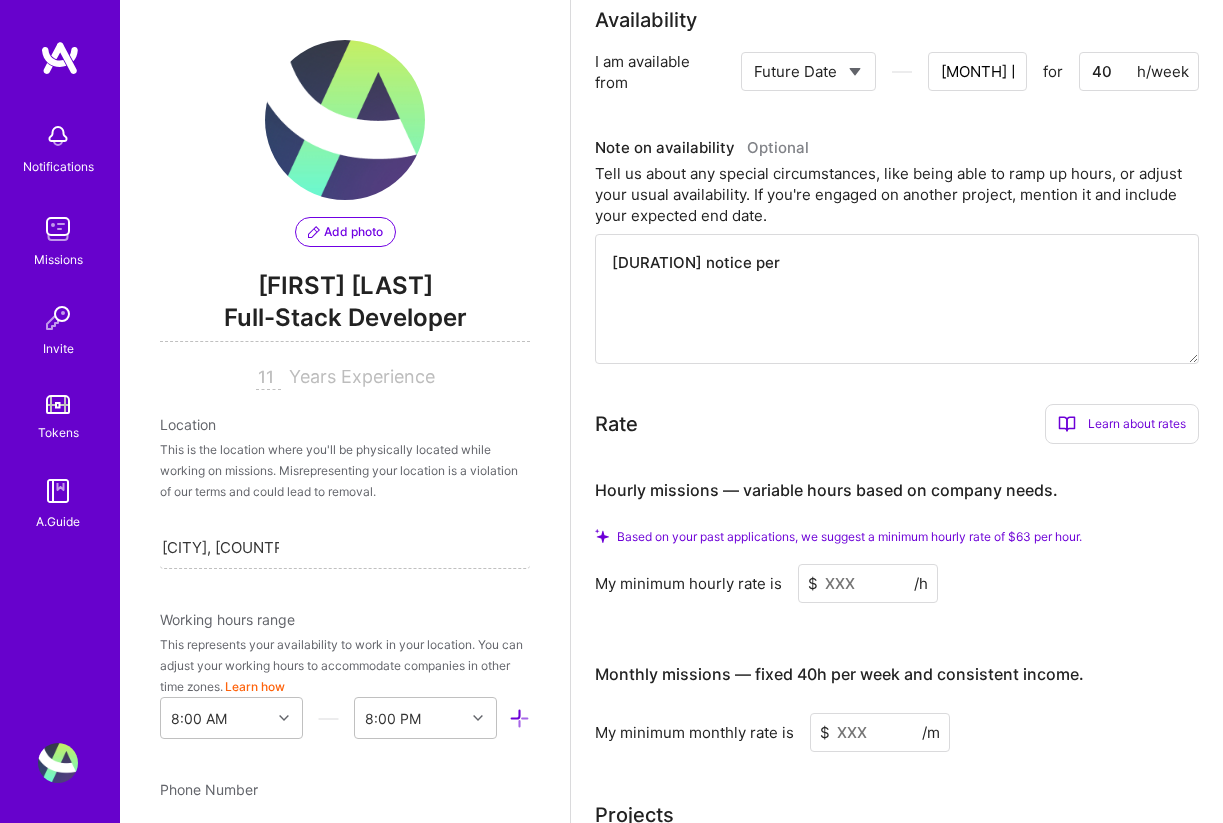 type on "[DURATION] notice peri" 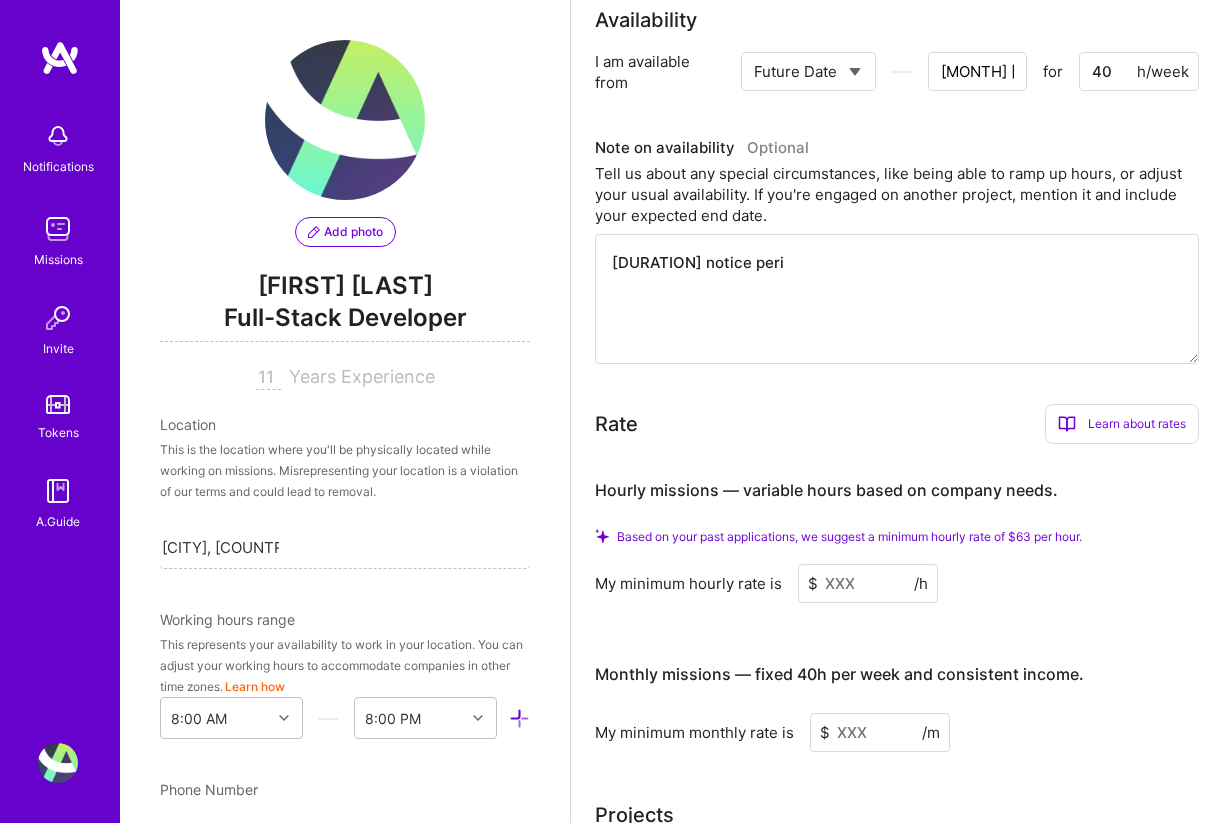 type on "[DURATION] notice perio" 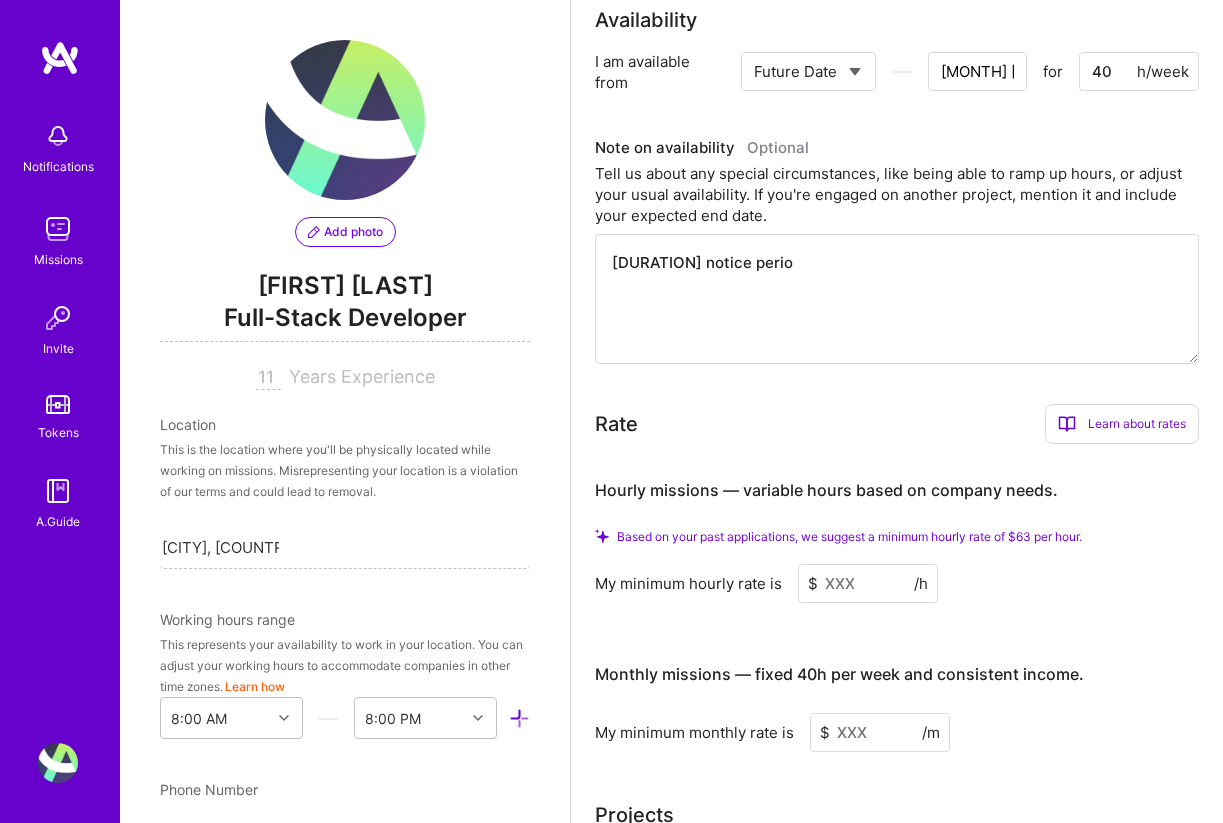 type on "[DURATION] notice period" 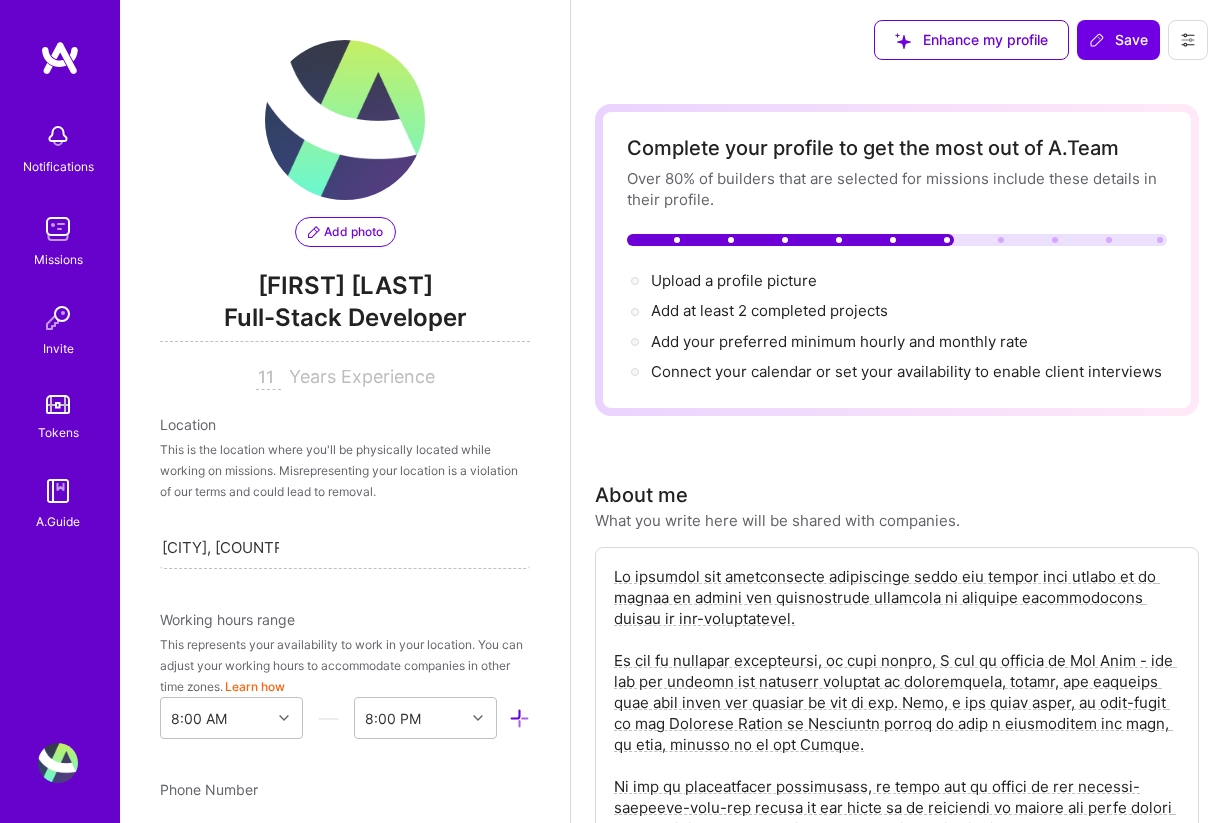 scroll, scrollTop: 0, scrollLeft: 0, axis: both 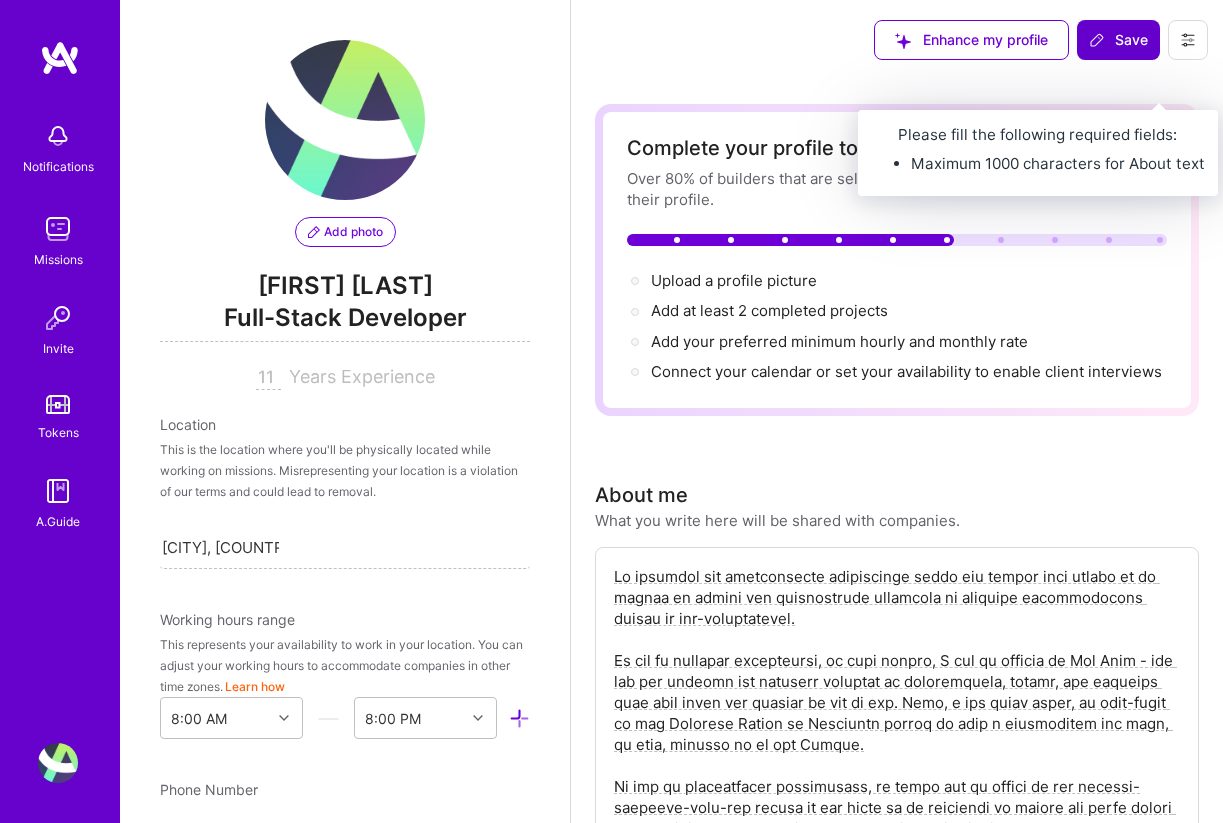 type on "[DURATION] notice period" 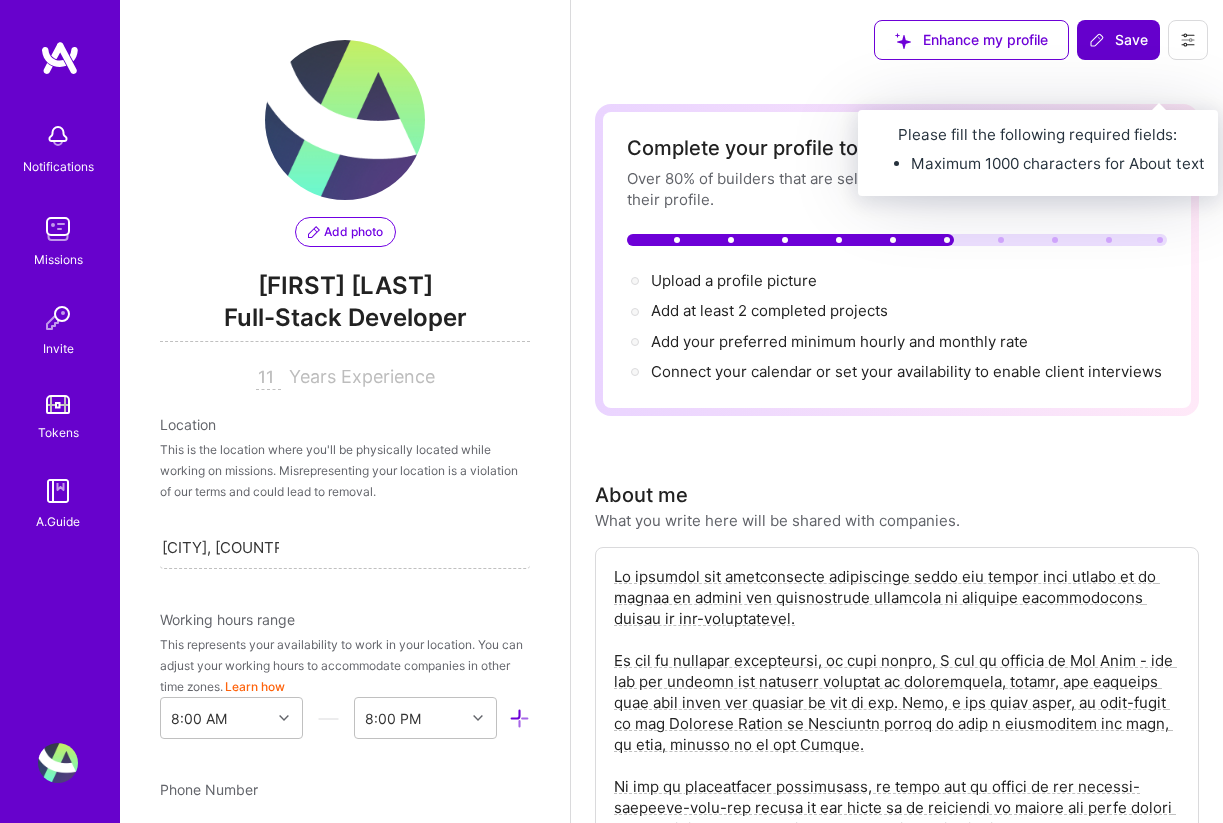 click on "Save" at bounding box center (1118, 40) 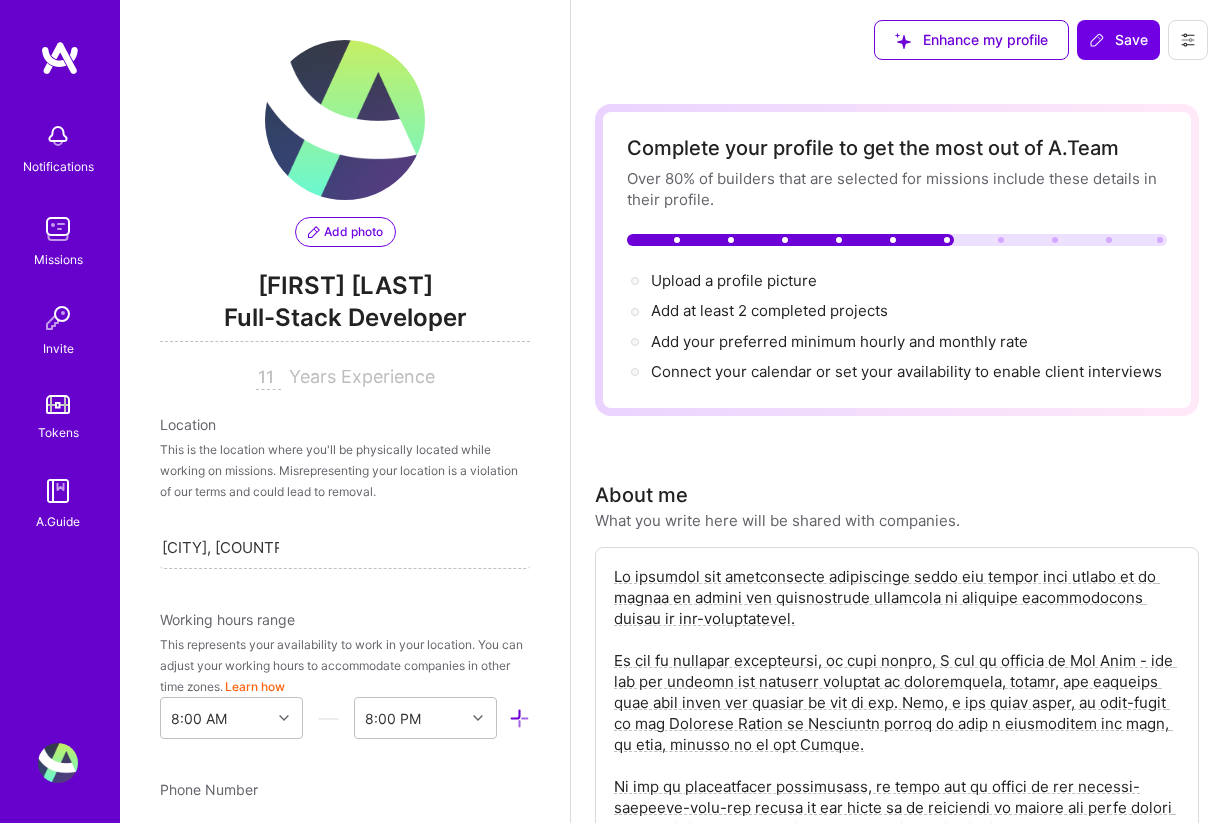 scroll, scrollTop: 0, scrollLeft: 0, axis: both 